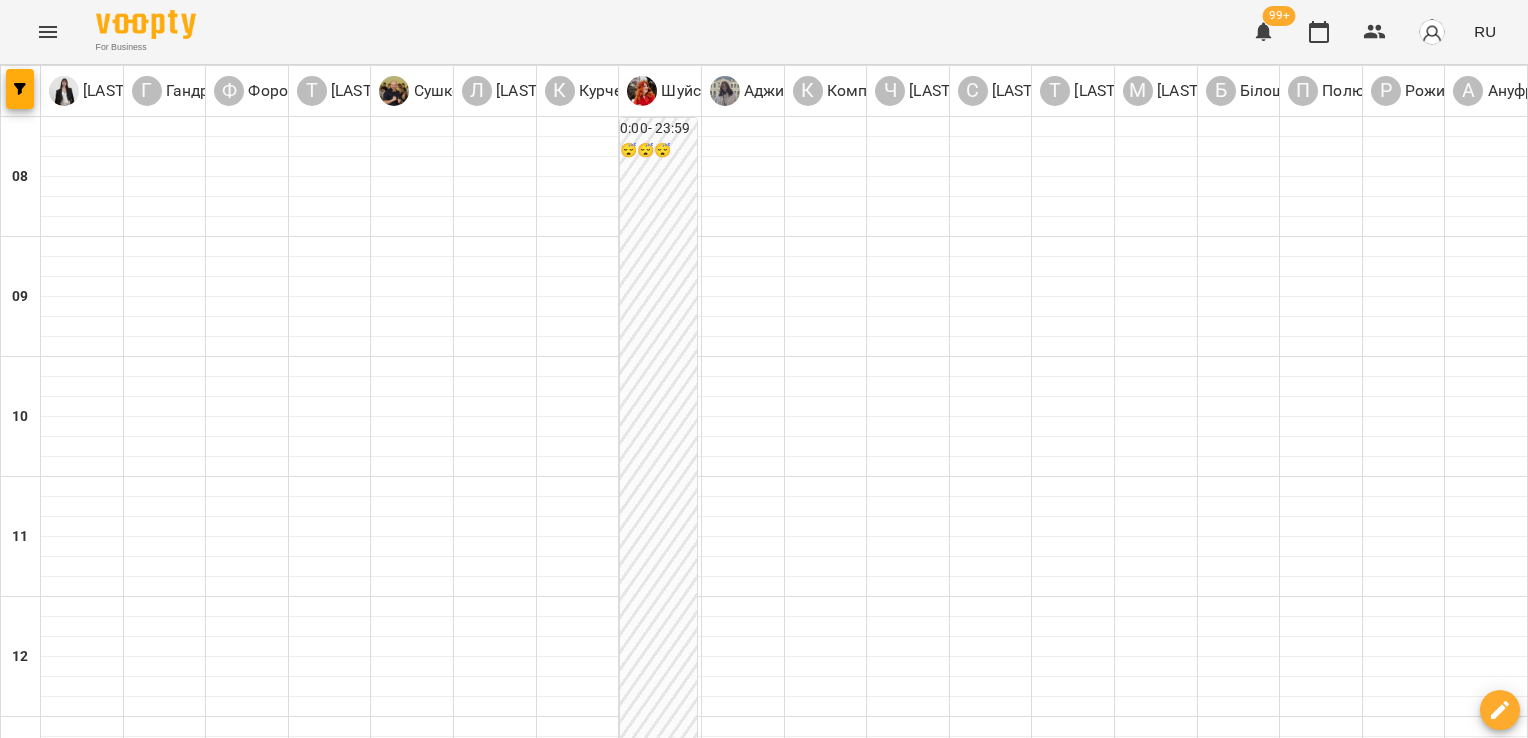 scroll, scrollTop: 0, scrollLeft: 0, axis: both 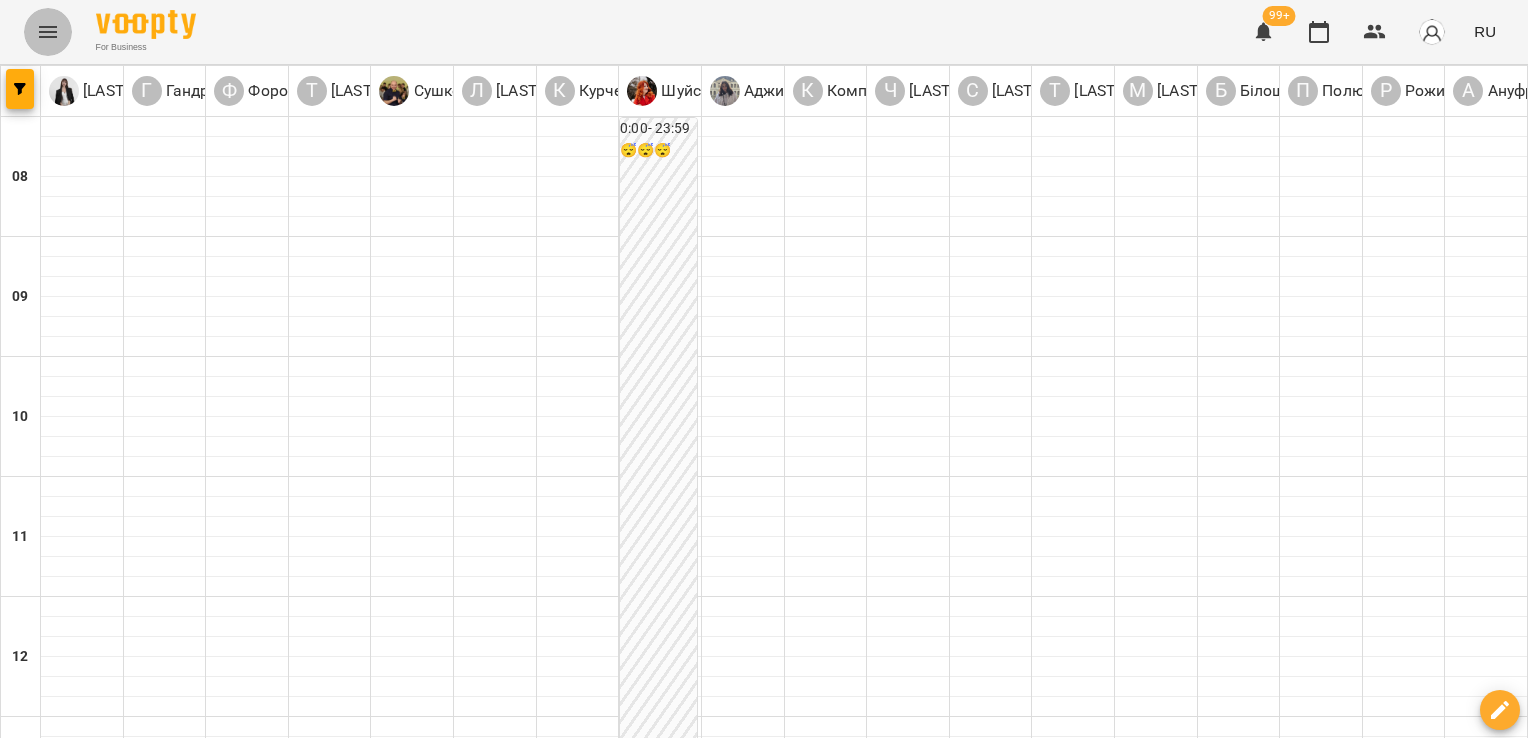click 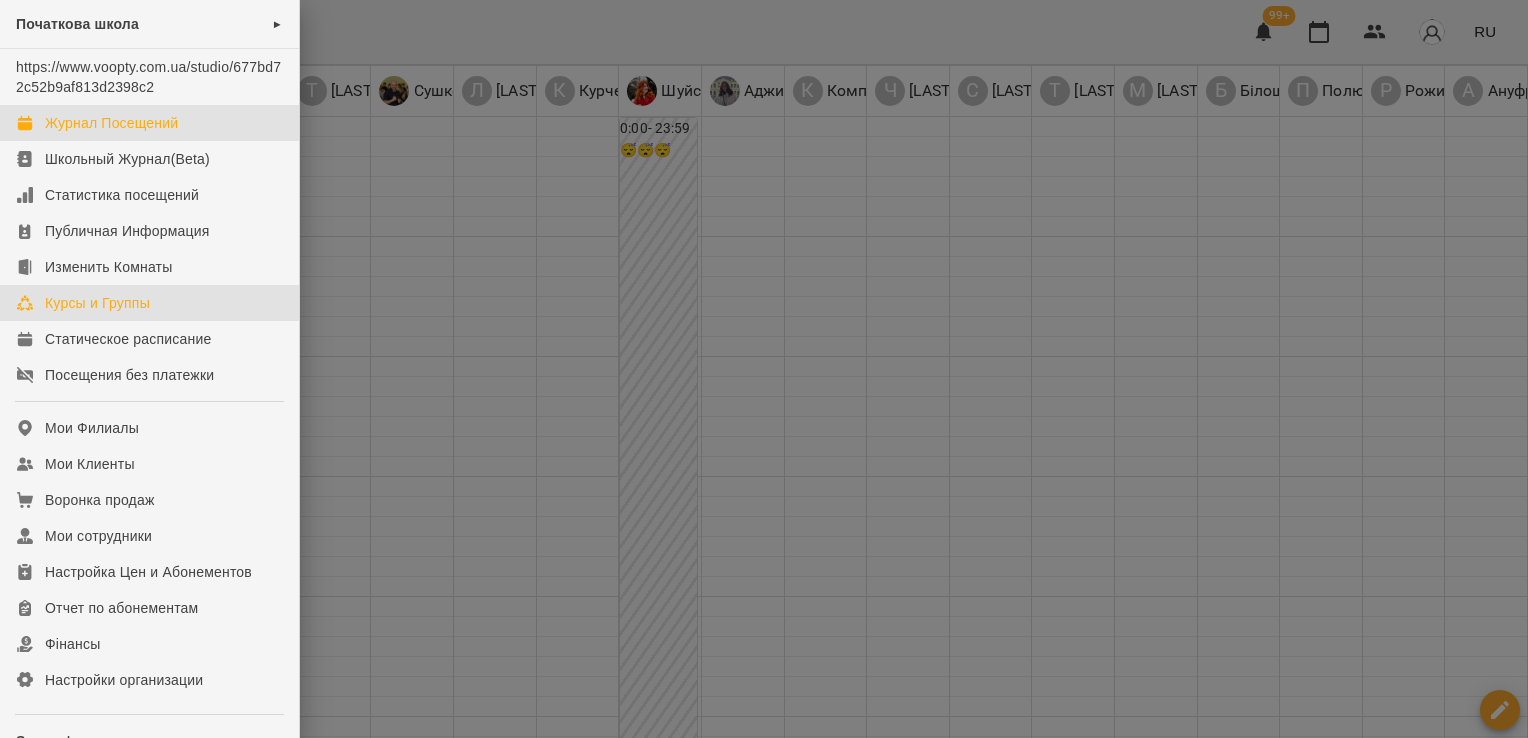 click on "Курсы и Группы" at bounding box center [97, 303] 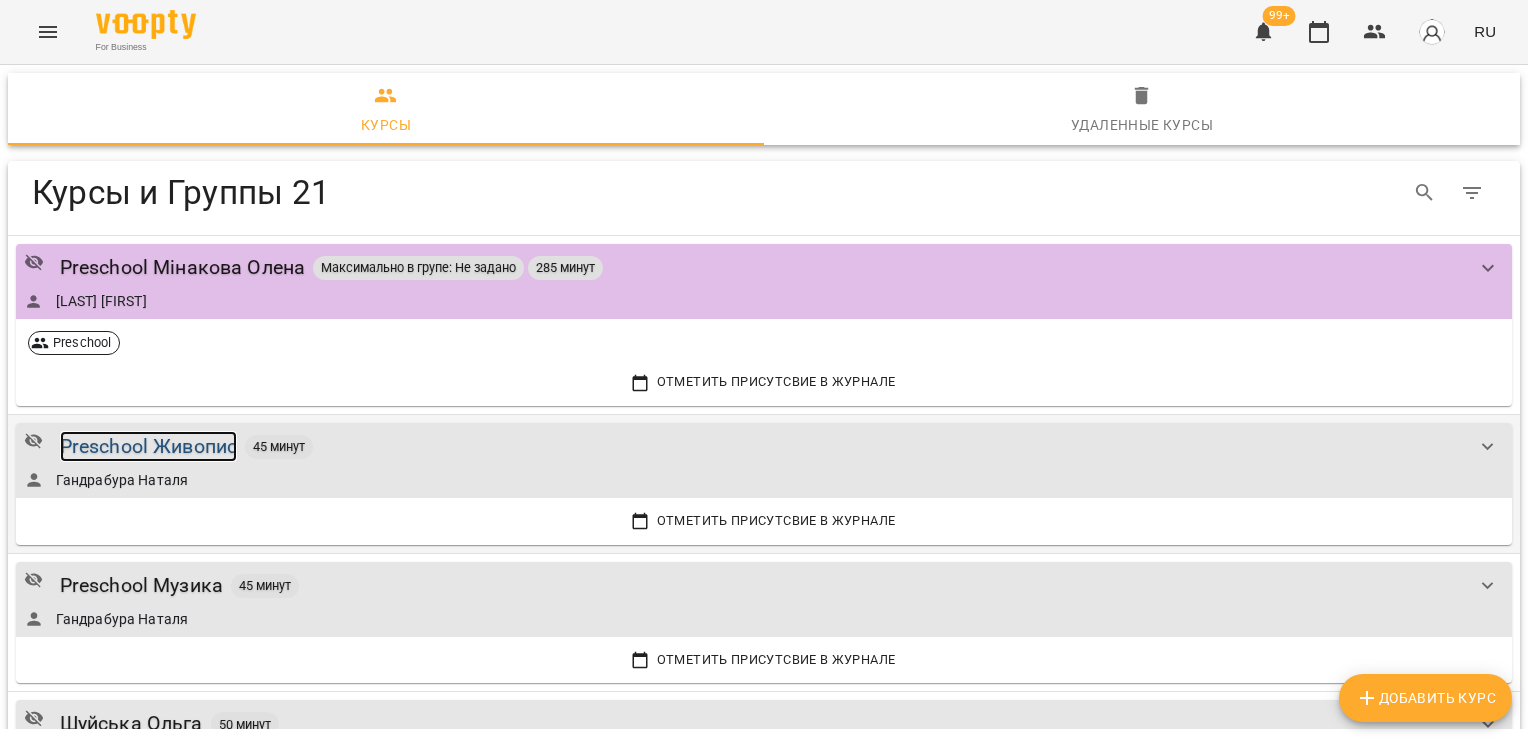 click on "Preschool Живопис" at bounding box center (149, 446) 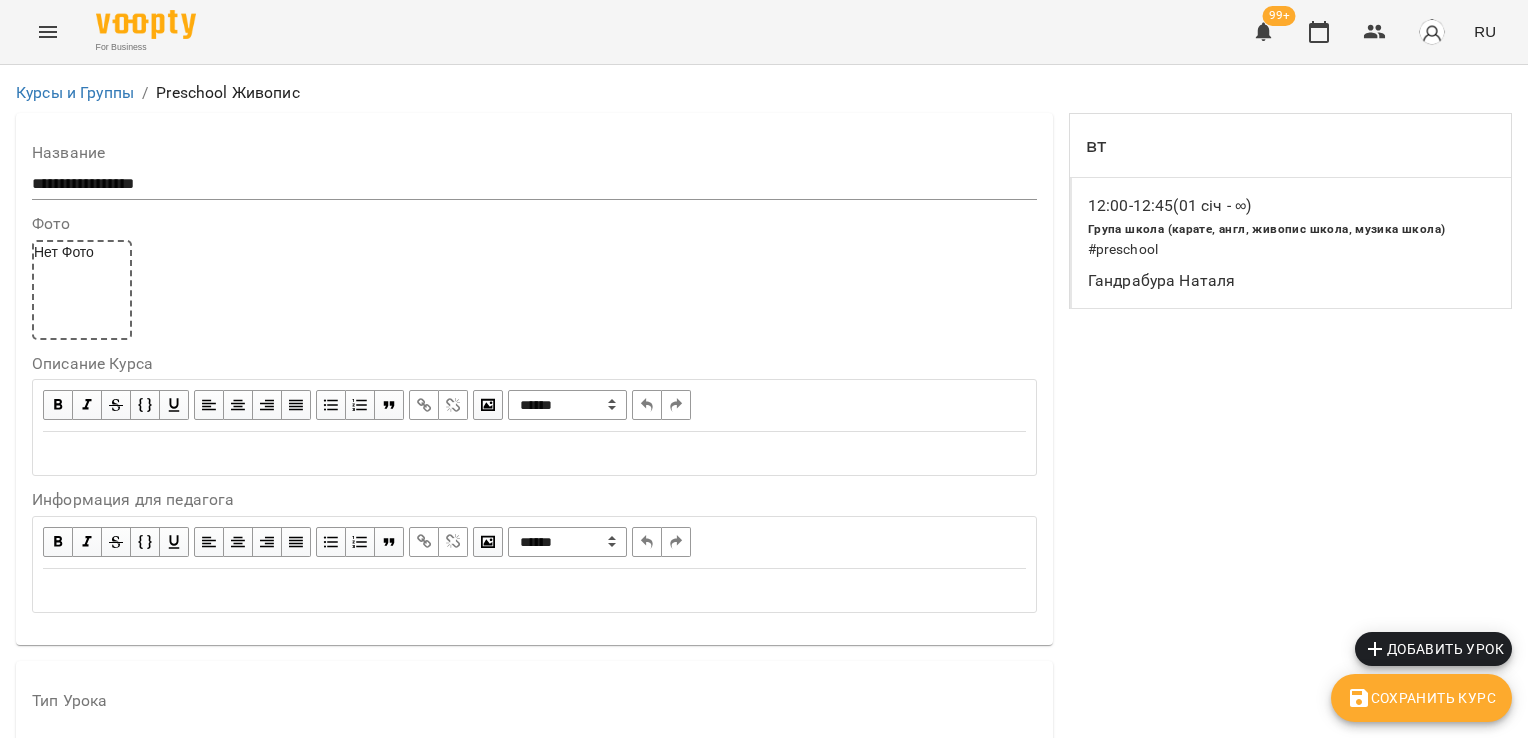 scroll, scrollTop: 588, scrollLeft: 0, axis: vertical 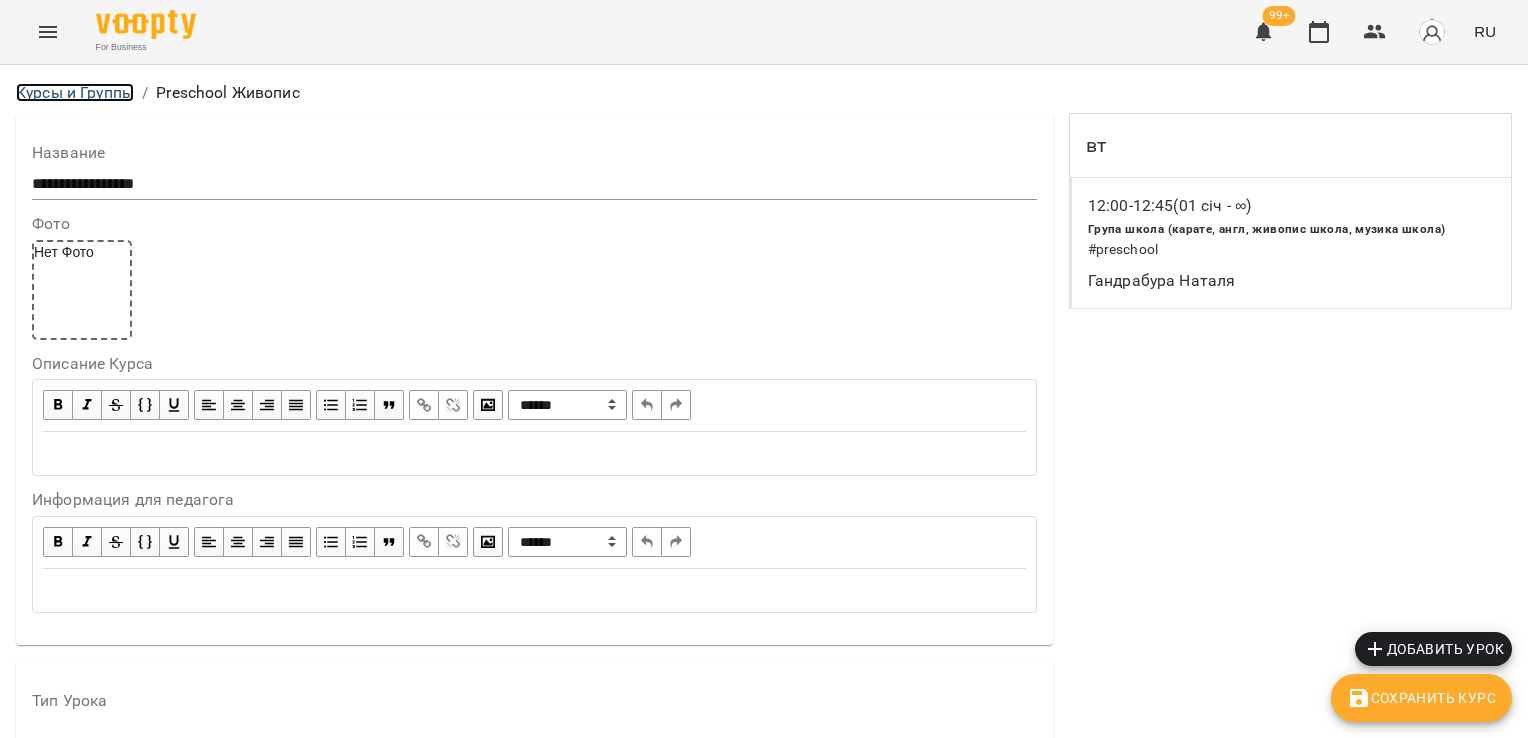 click on "Курсы и Группы" at bounding box center [75, 92] 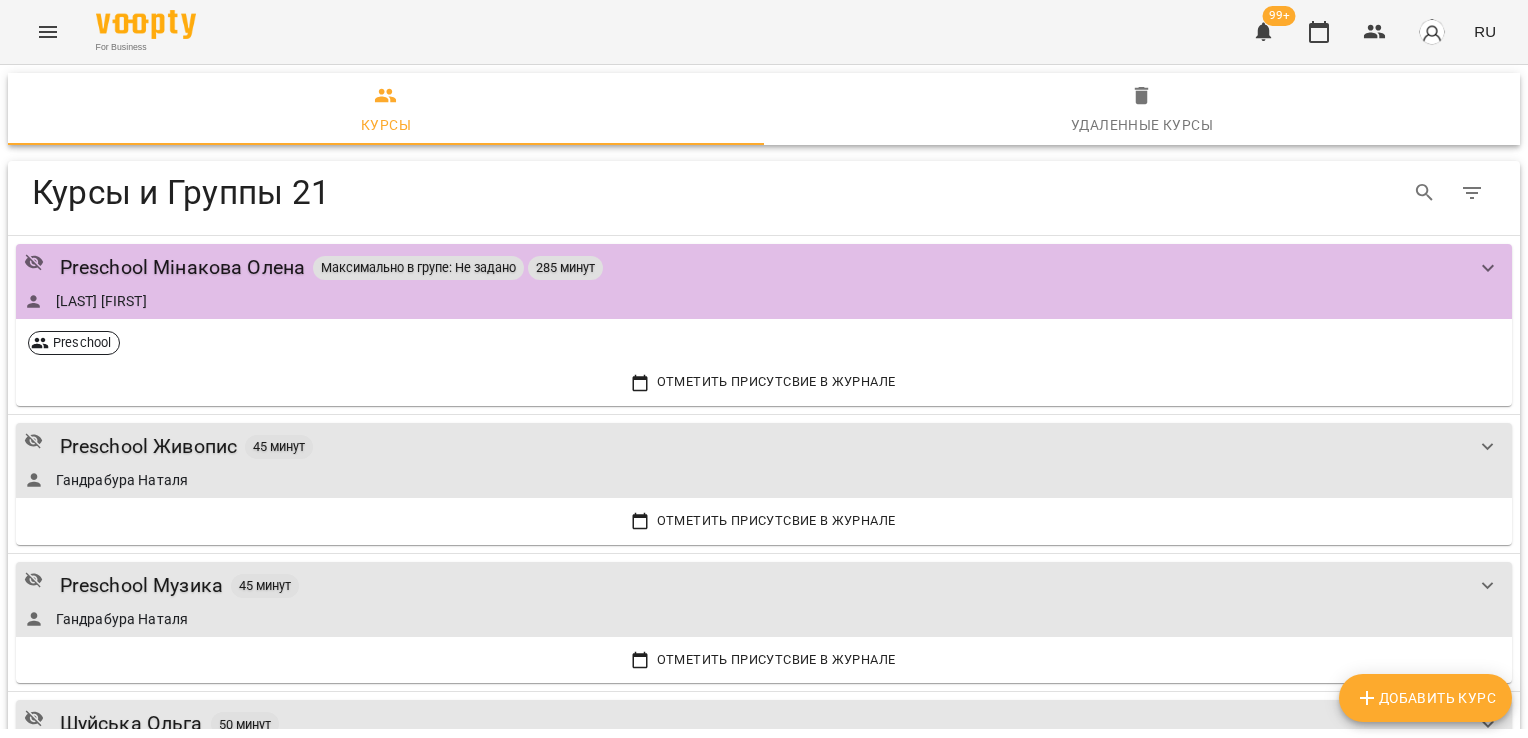 scroll, scrollTop: 511, scrollLeft: 0, axis: vertical 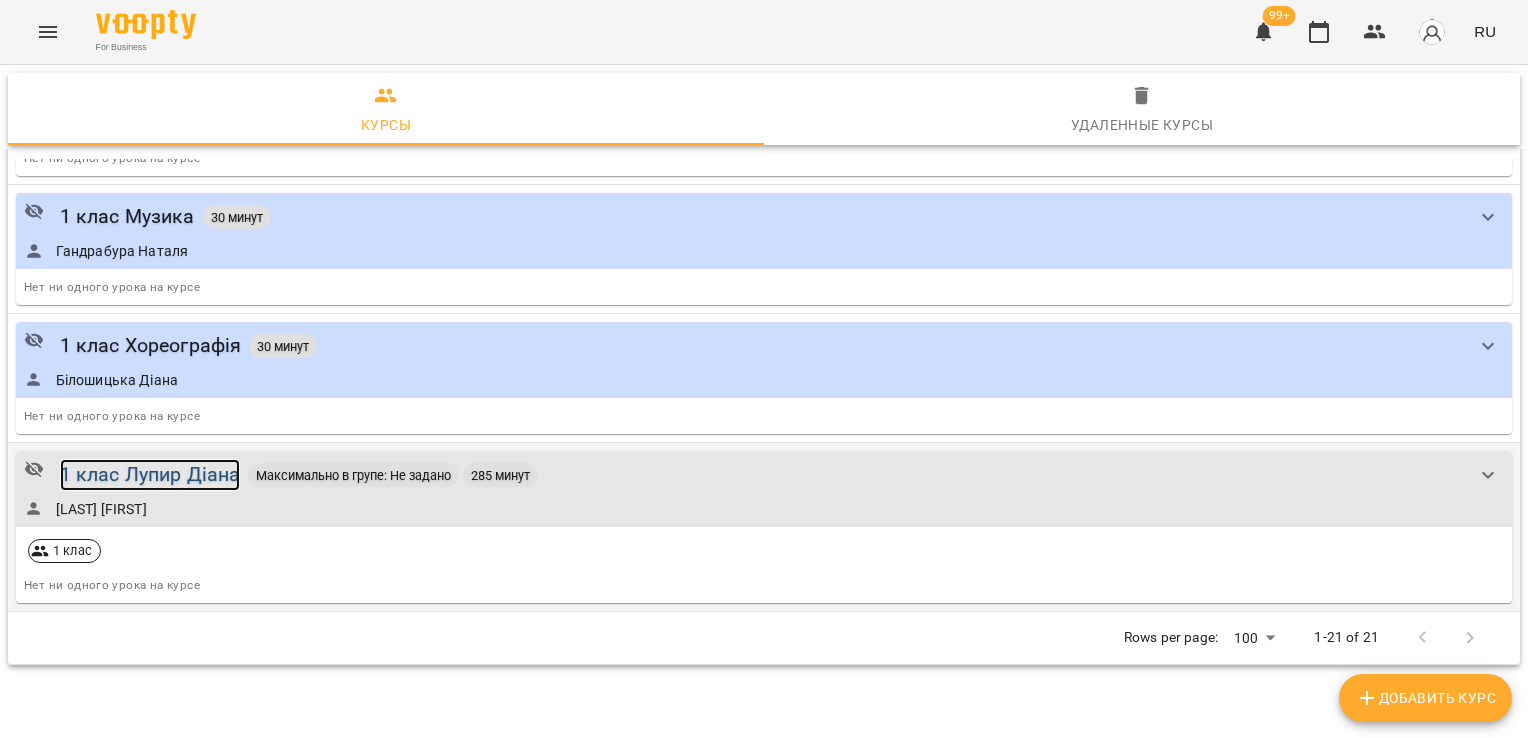 click on "1 клас Лупир Діана" at bounding box center [150, 474] 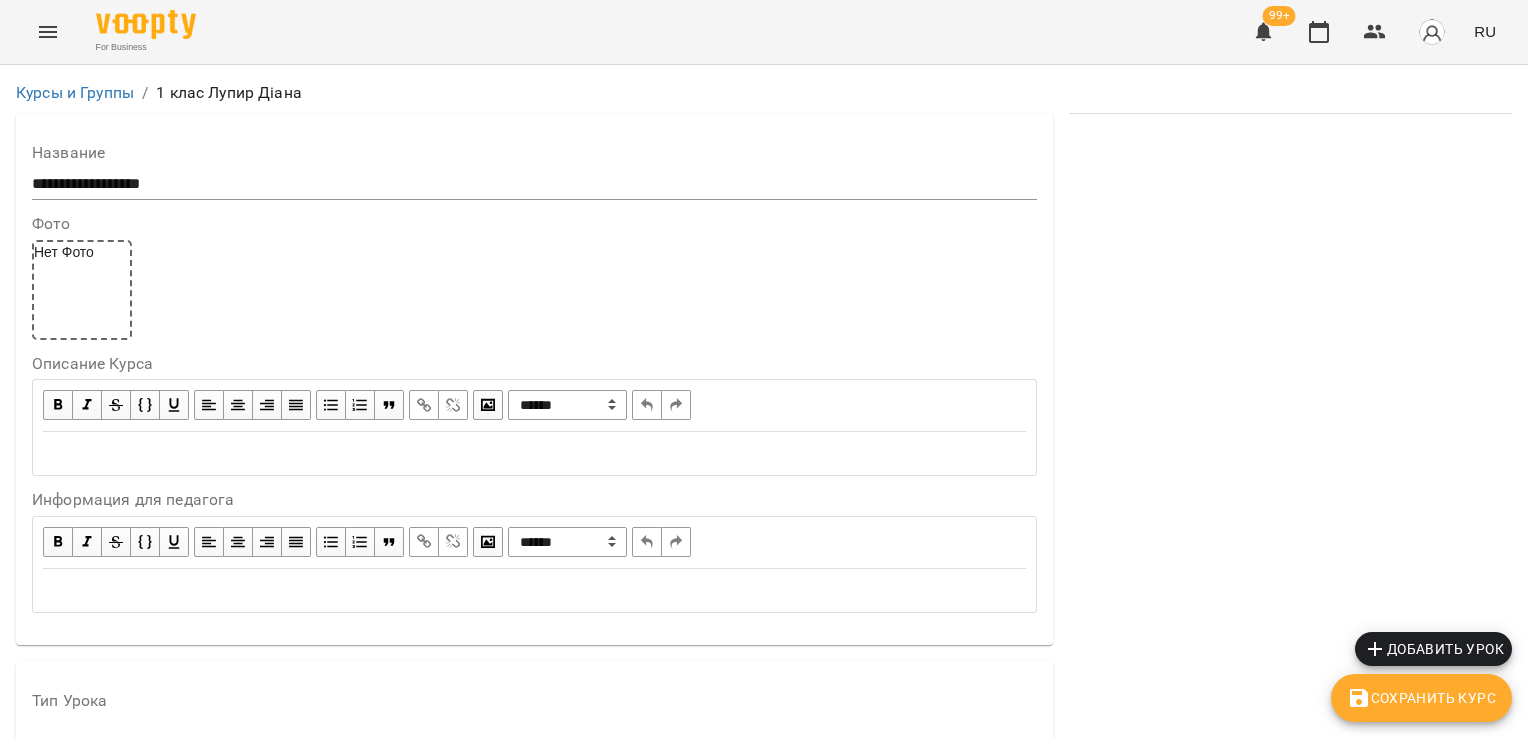 scroll, scrollTop: 588, scrollLeft: 0, axis: vertical 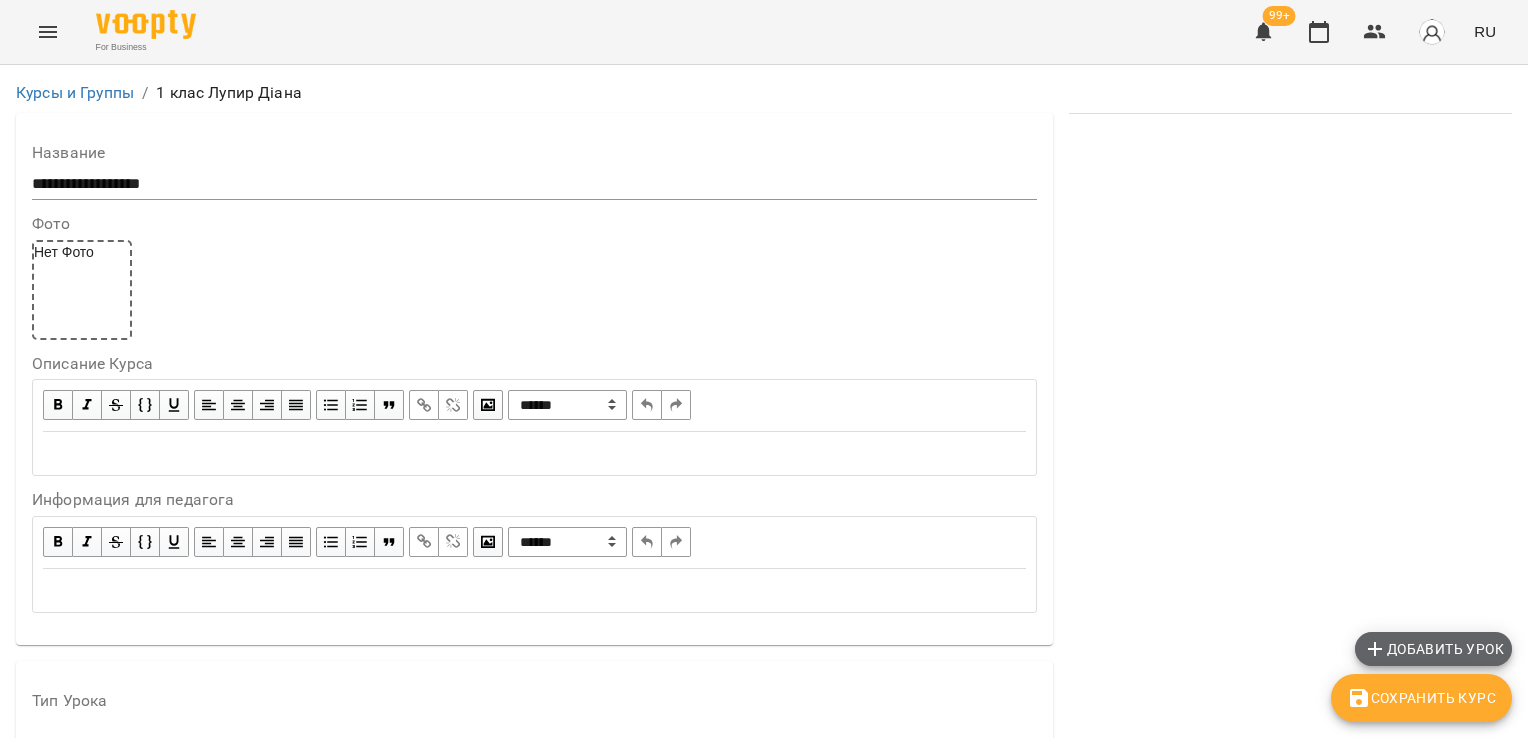 click on "Добавить урок" at bounding box center (1433, 649) 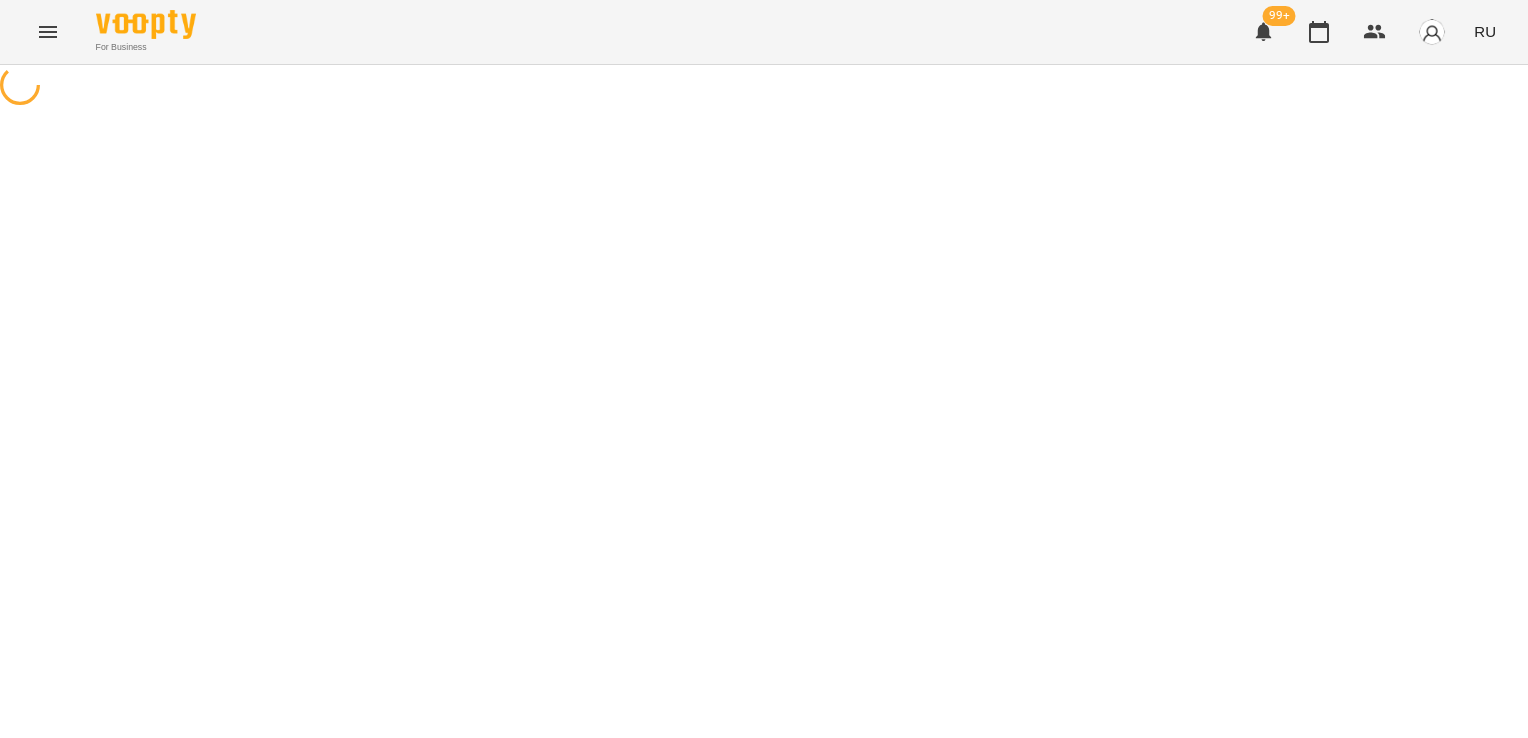 select on "**********" 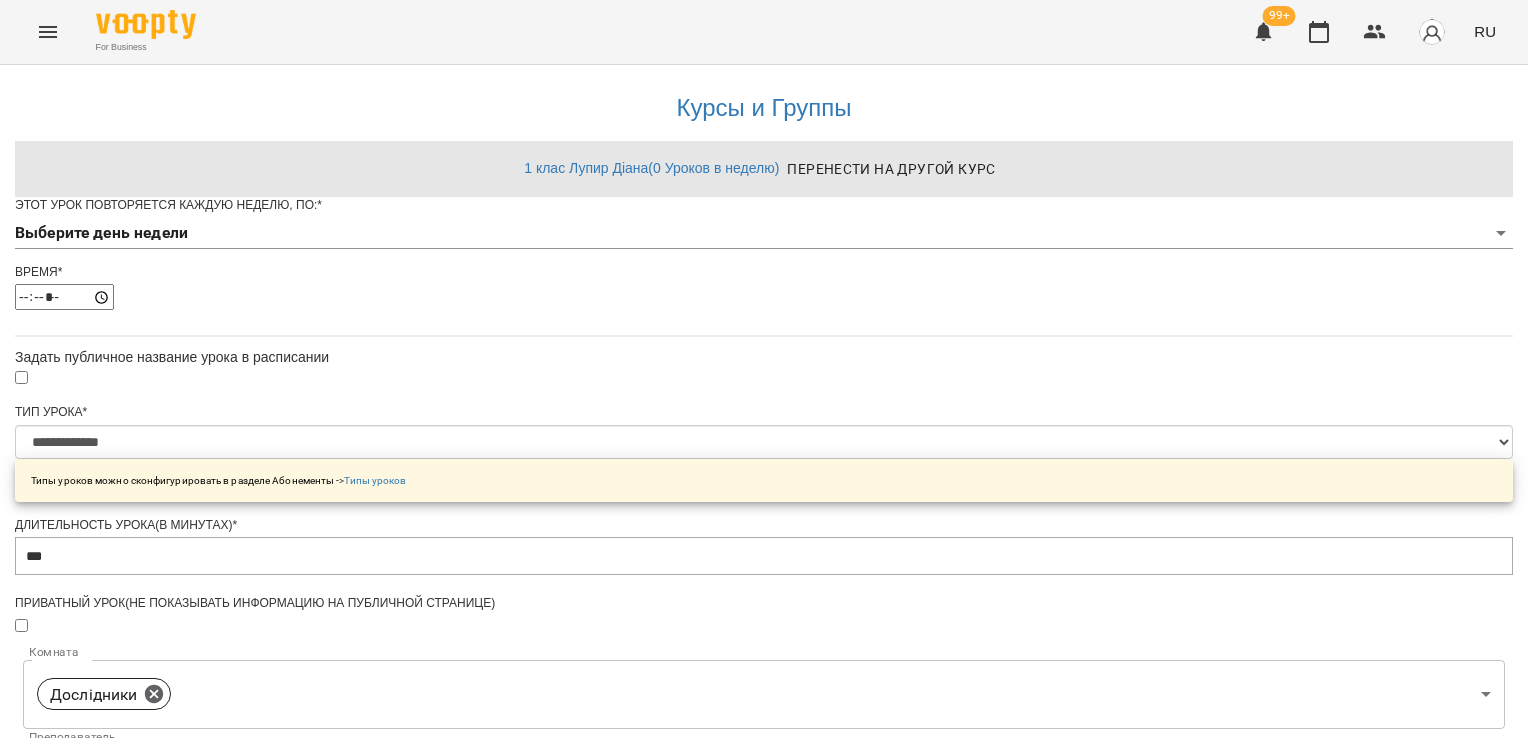 scroll, scrollTop: 588, scrollLeft: 0, axis: vertical 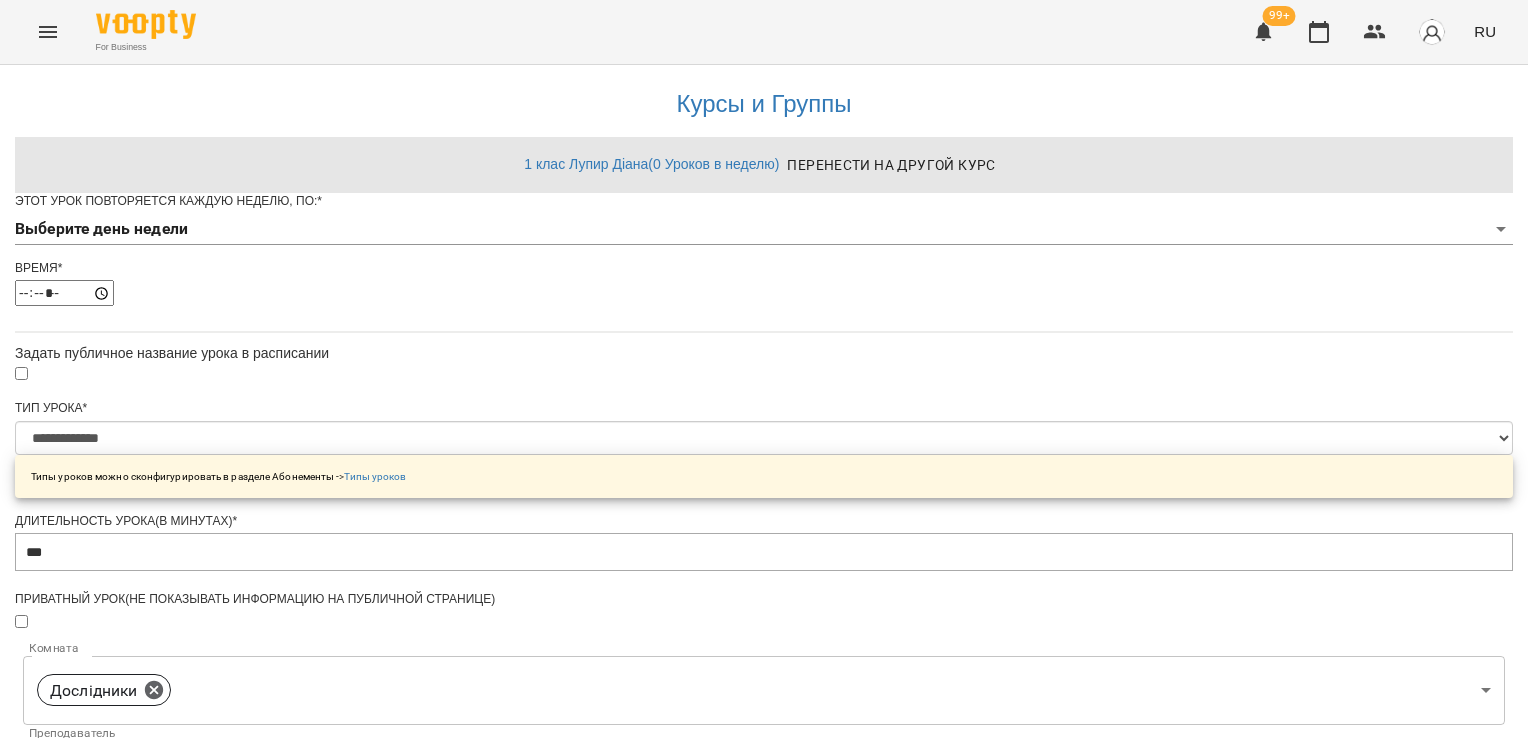 click on "**********" at bounding box center [764, 764] 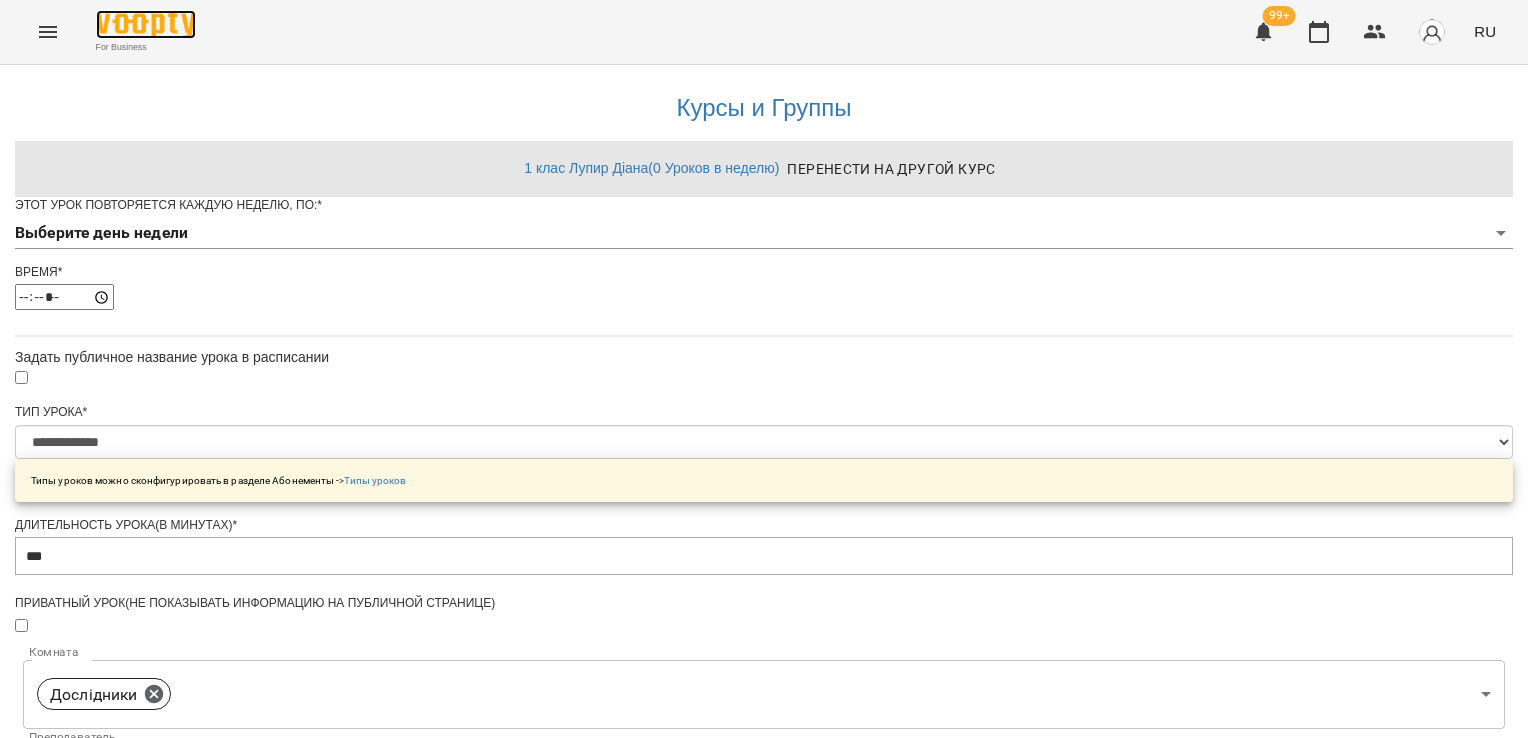 click at bounding box center (146, 24) 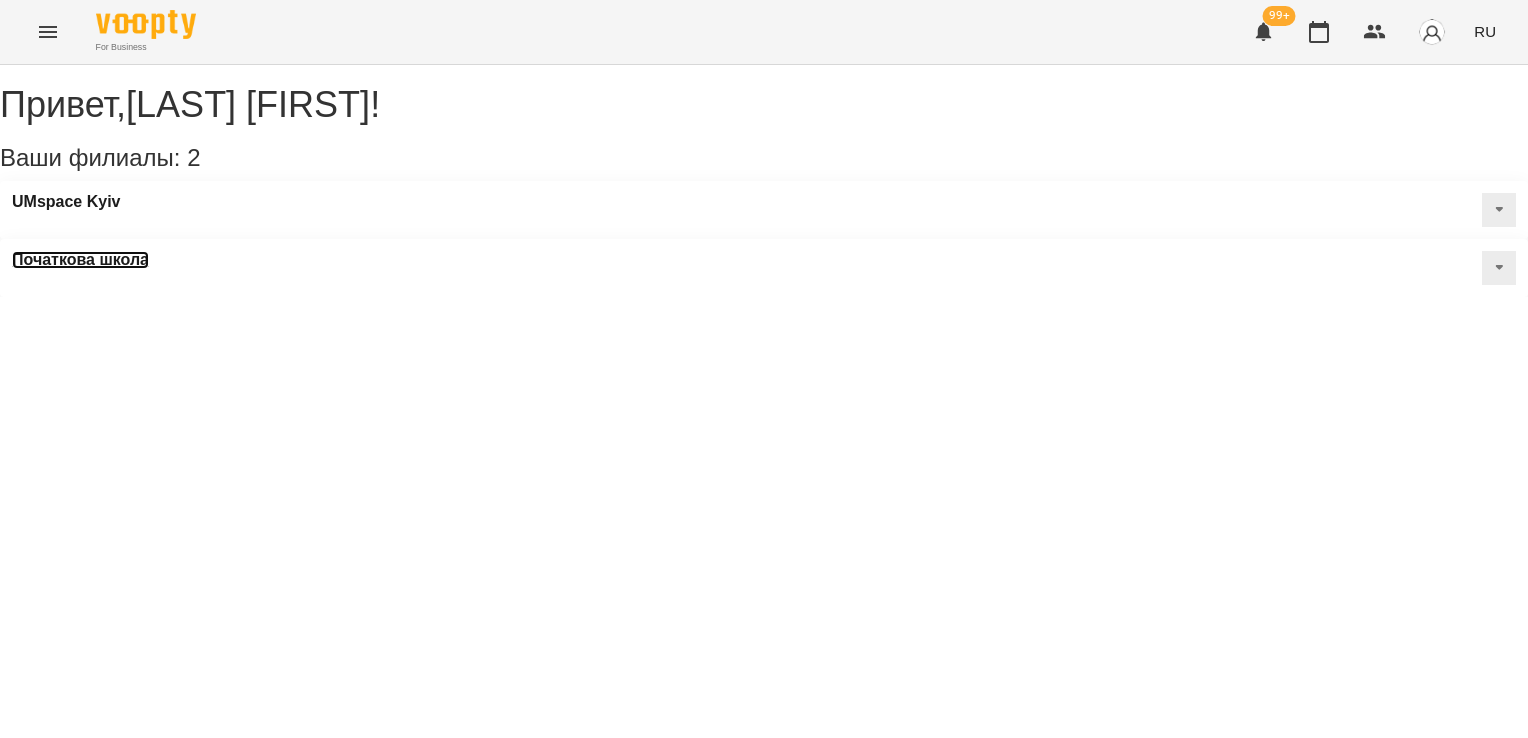 click on "Початкова школа" at bounding box center (80, 260) 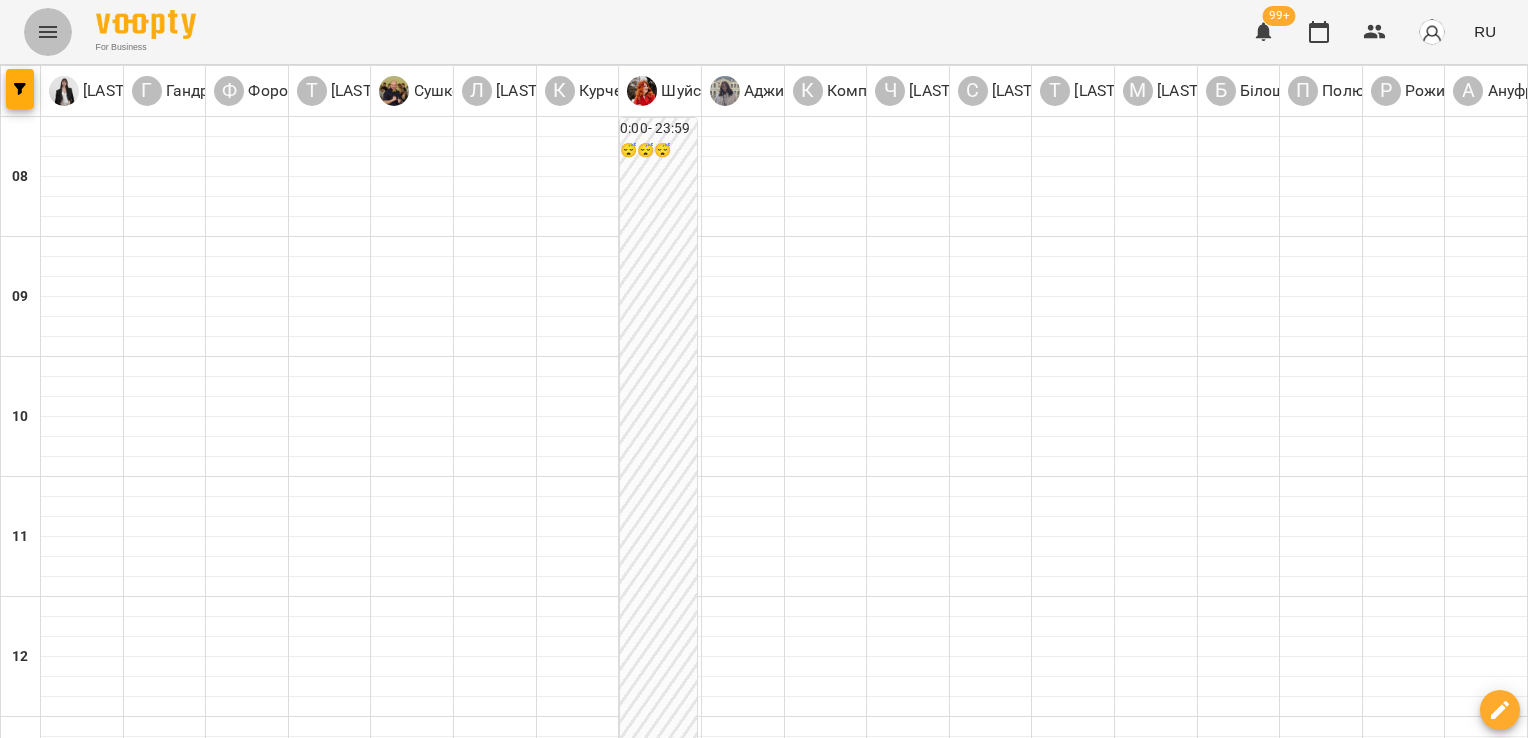 click 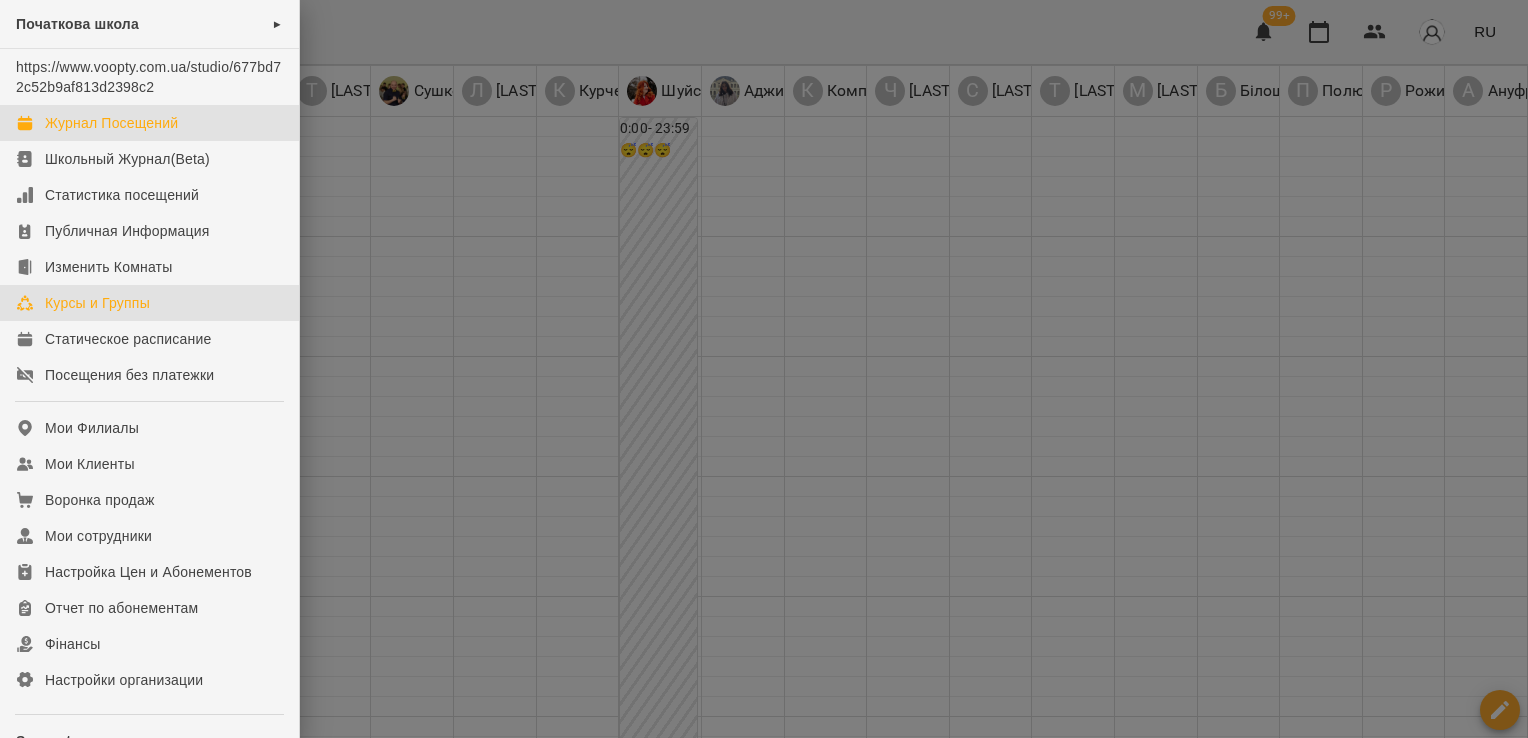 click on "Курсы и Группы" at bounding box center [97, 303] 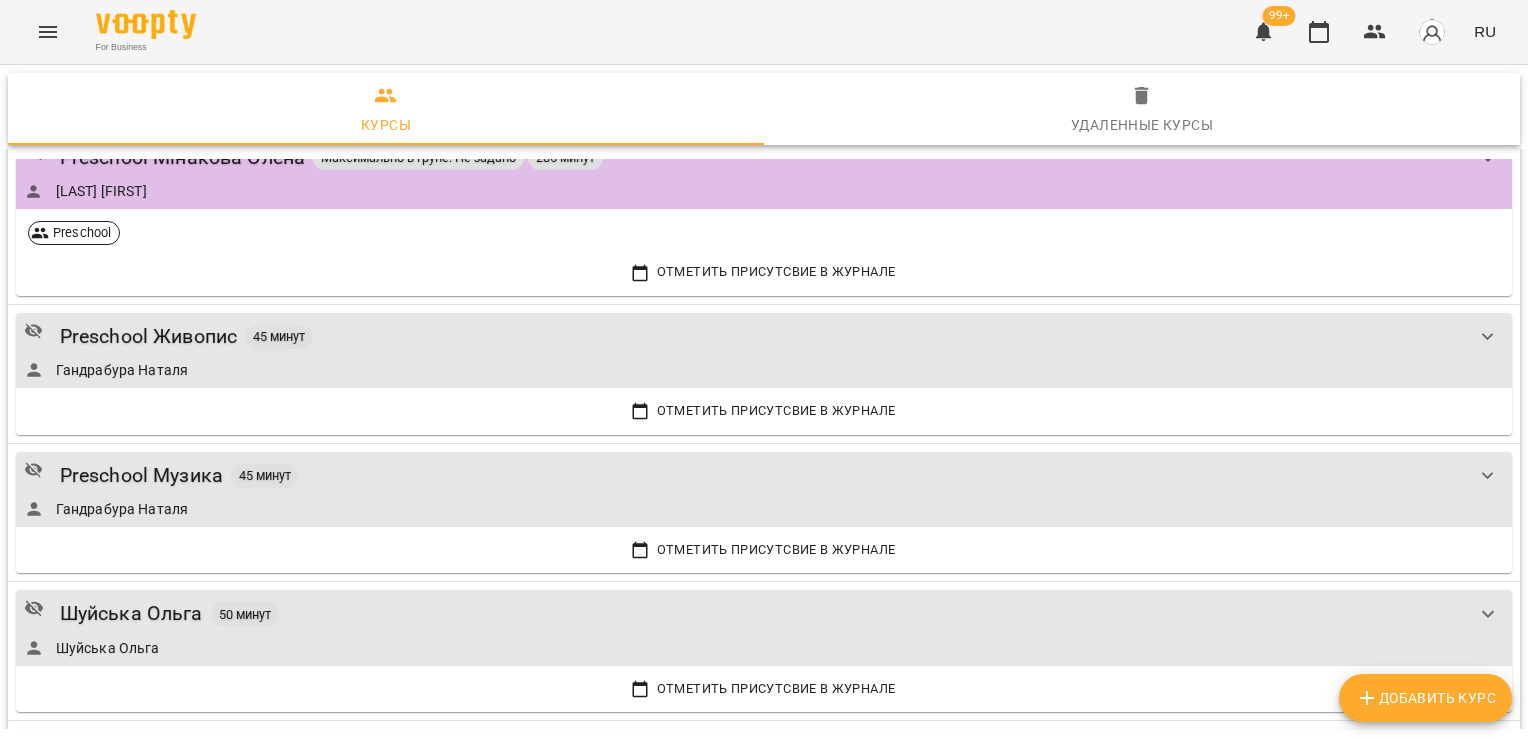 scroll, scrollTop: 105, scrollLeft: 0, axis: vertical 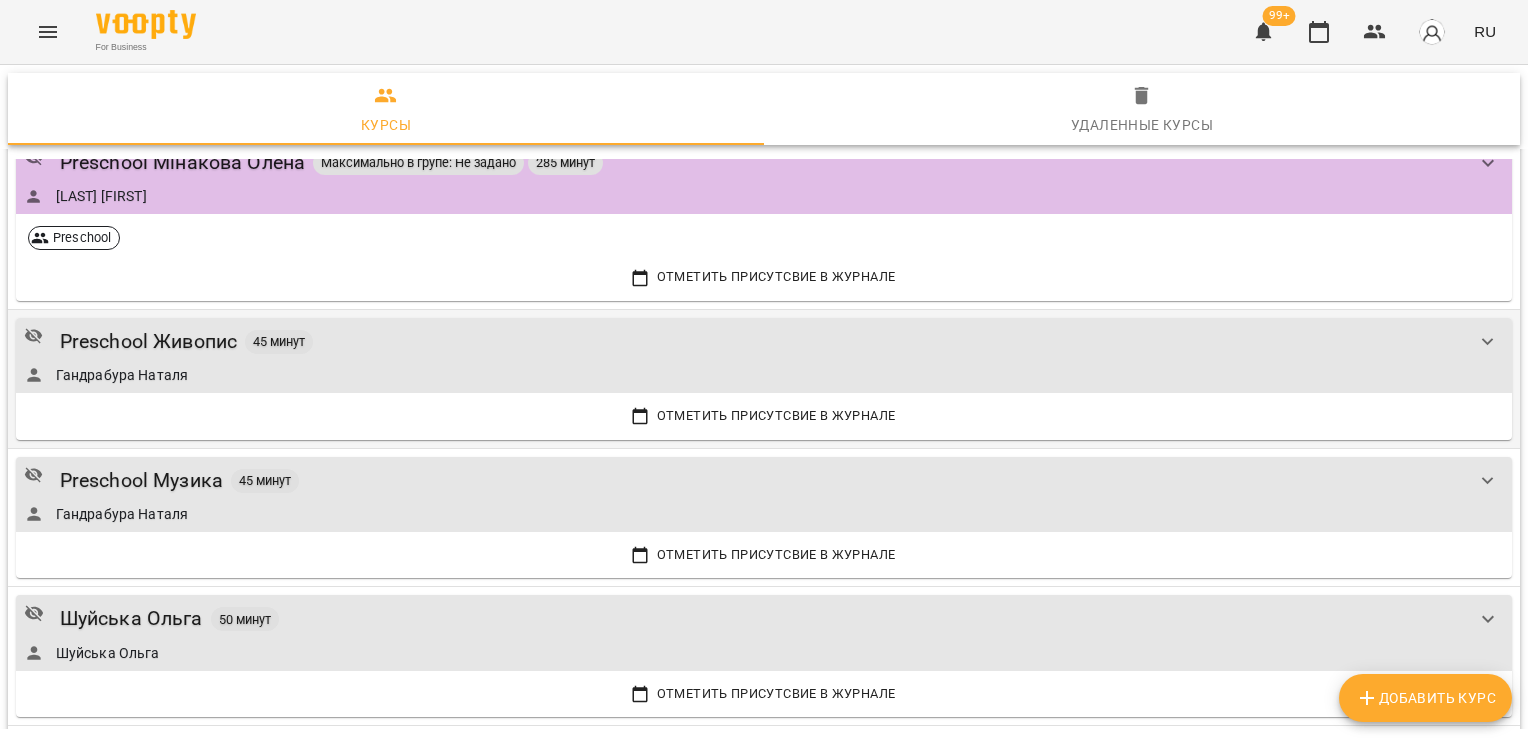 click on "Гандрабура Наталя" at bounding box center (744, 375) 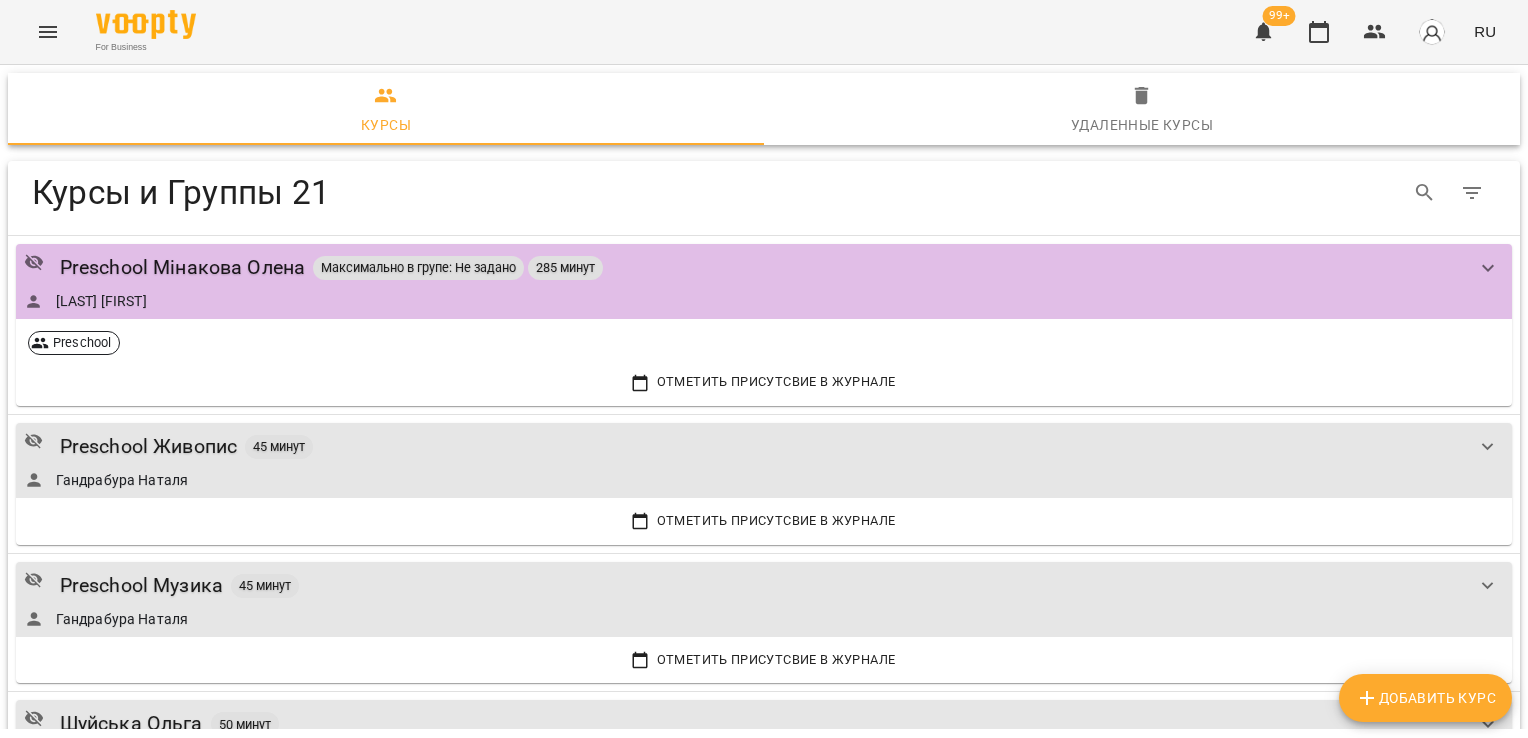 scroll, scrollTop: 20, scrollLeft: 0, axis: vertical 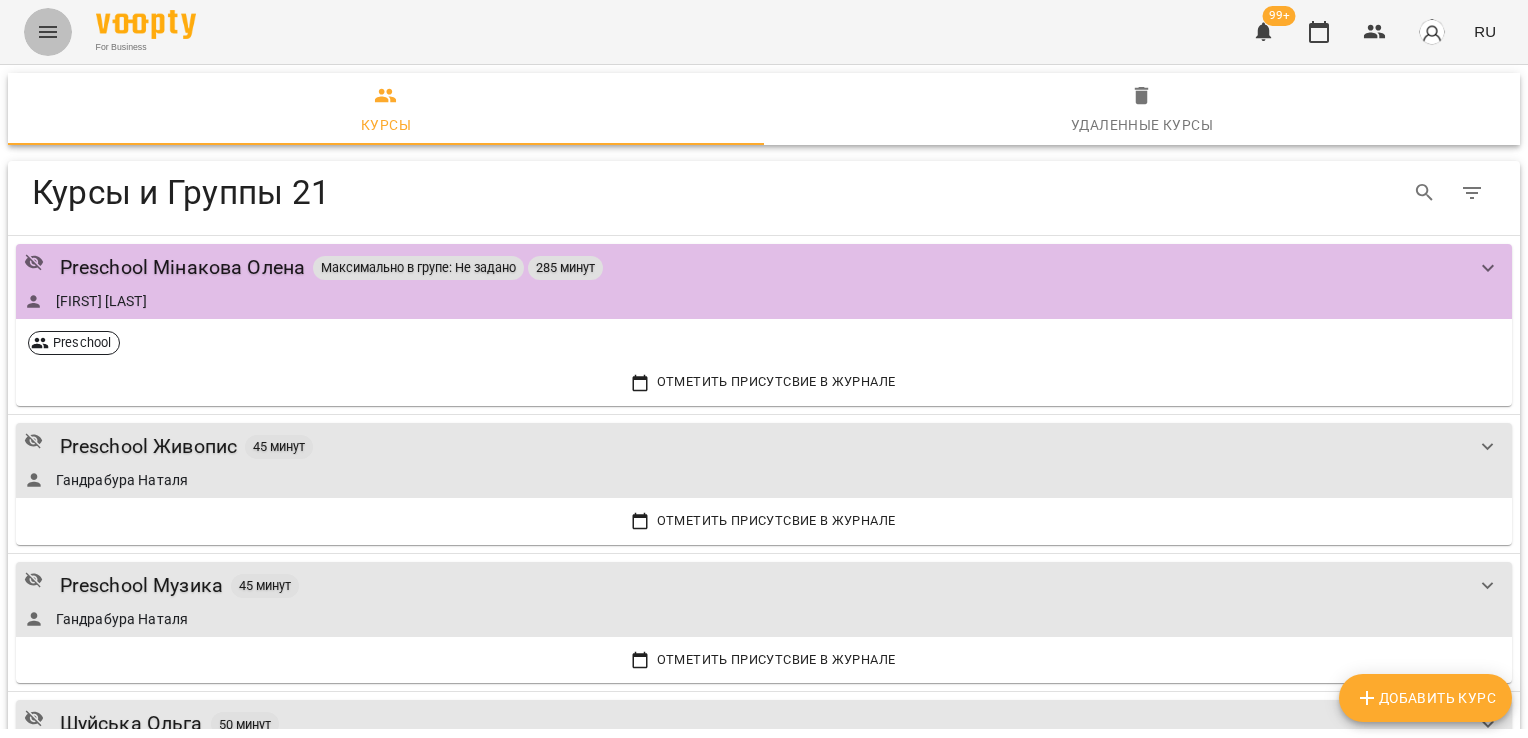 click 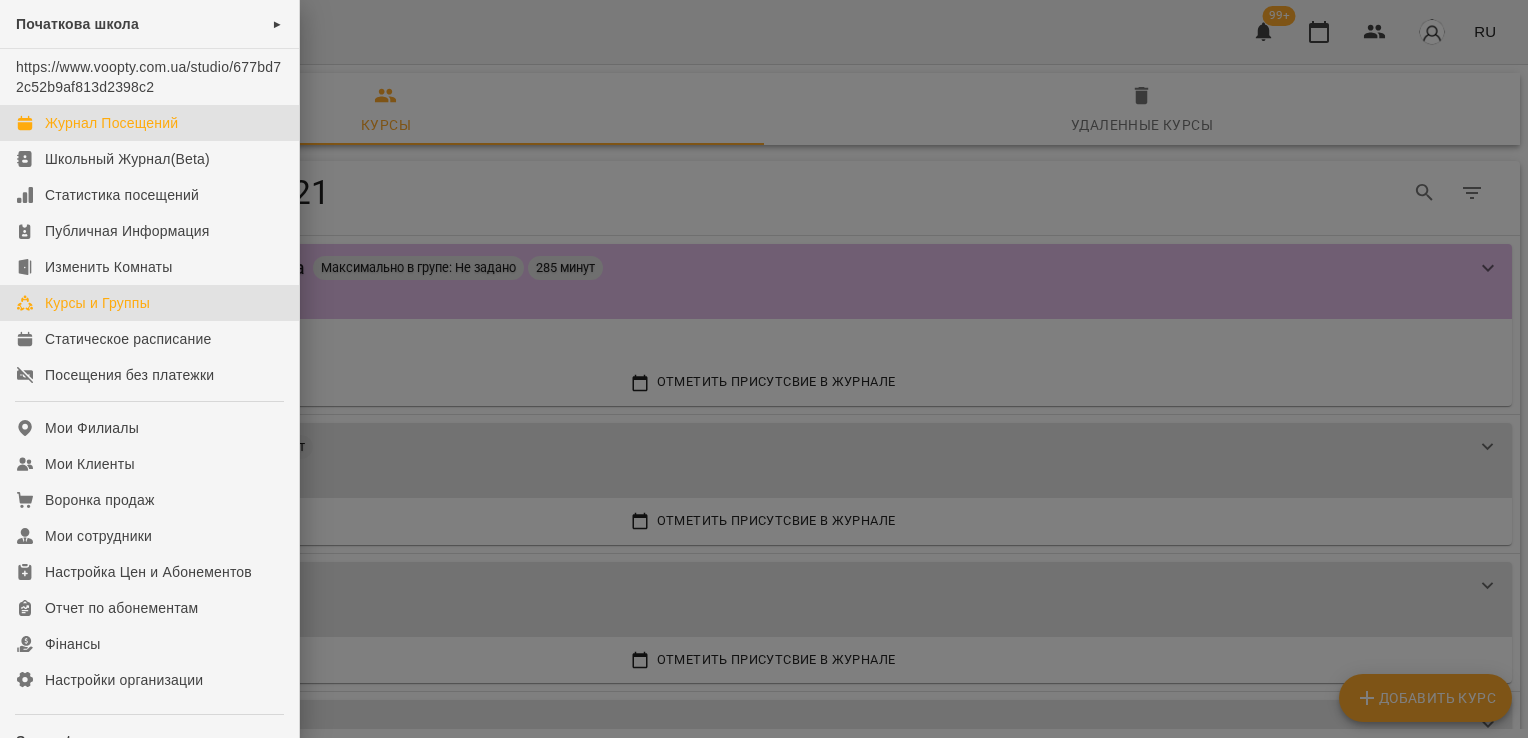 click on "Журнал Посещений" at bounding box center (111, 123) 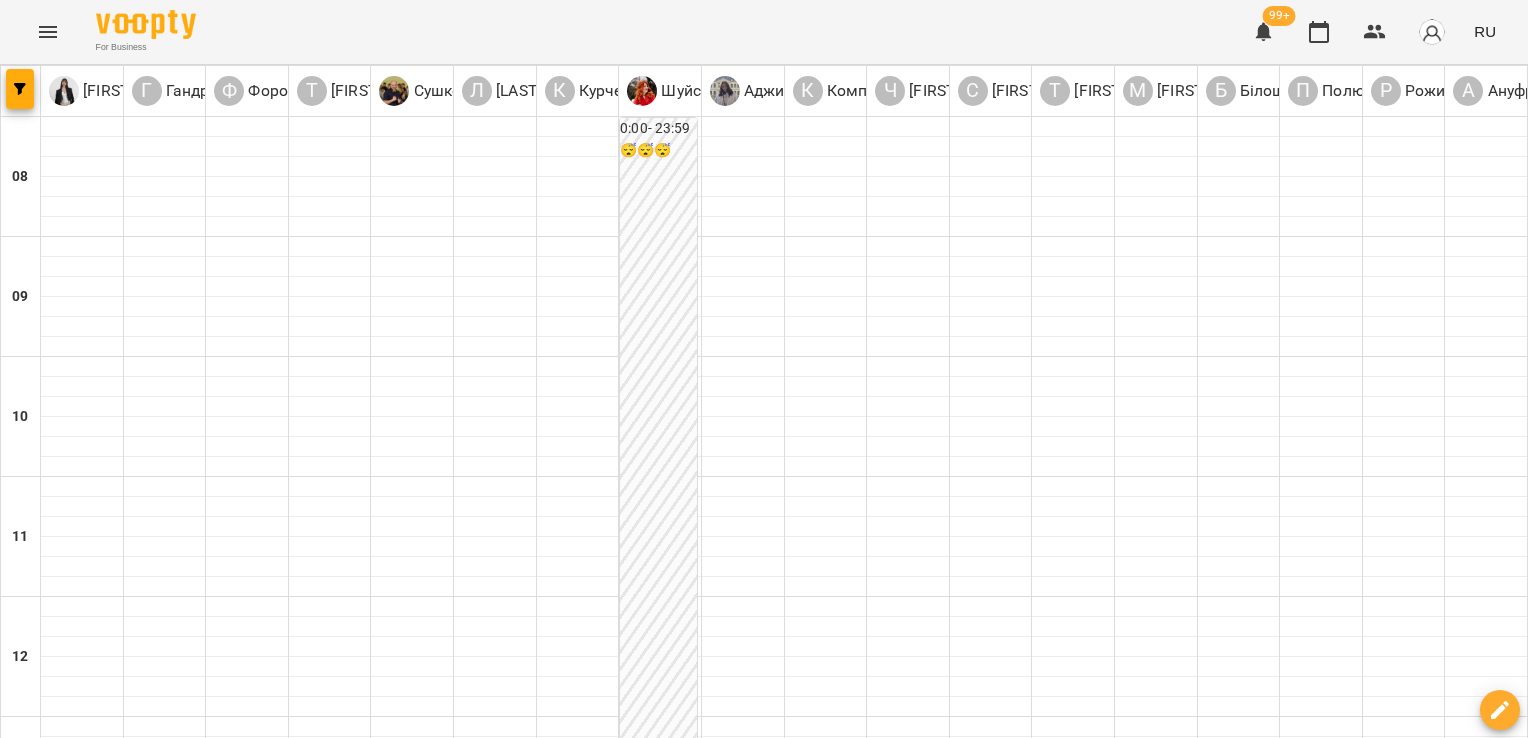 drag, startPoint x: 382, startPoint y: 633, endPoint x: 357, endPoint y: 636, distance: 25.179358 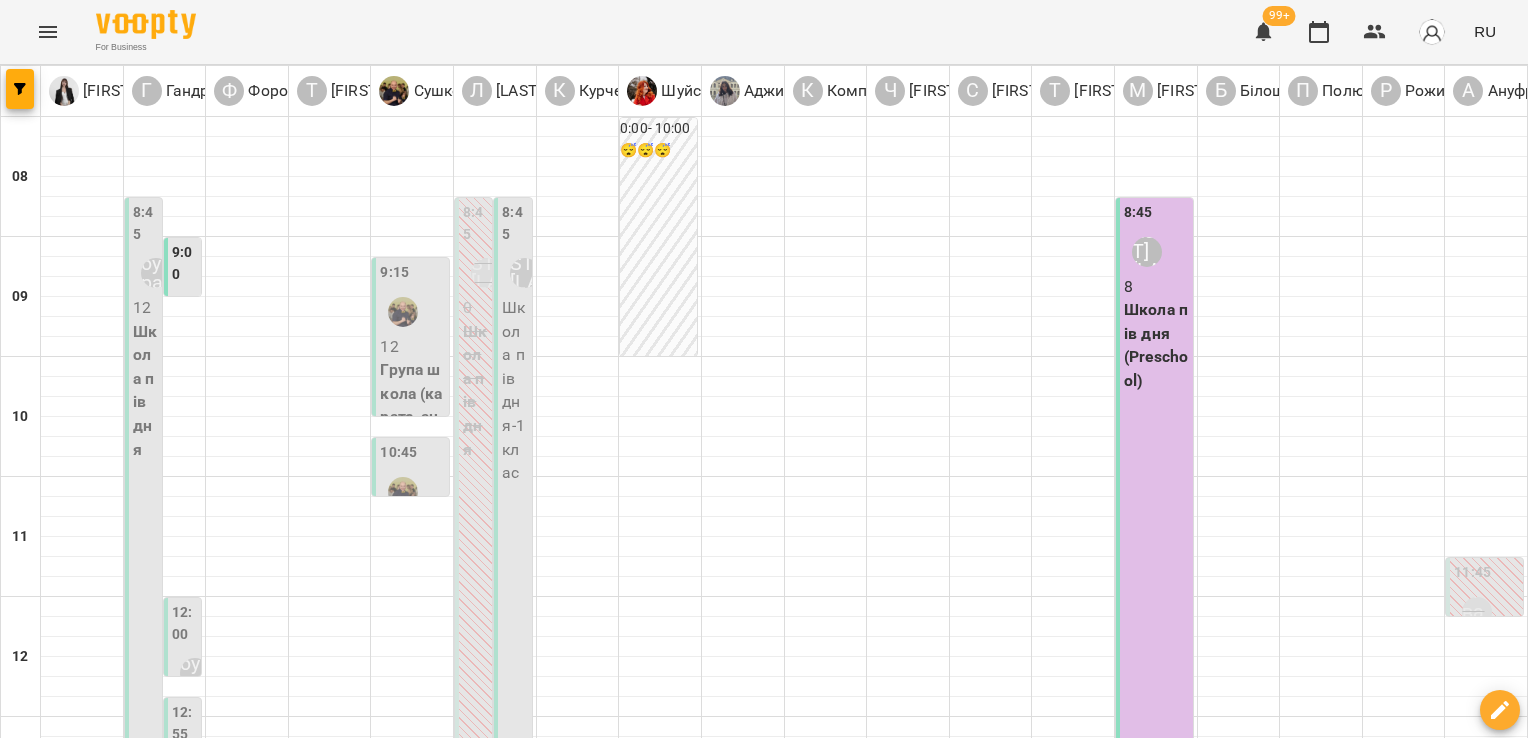 click on "Школа пів дня - 1 клас" at bounding box center [514, 390] 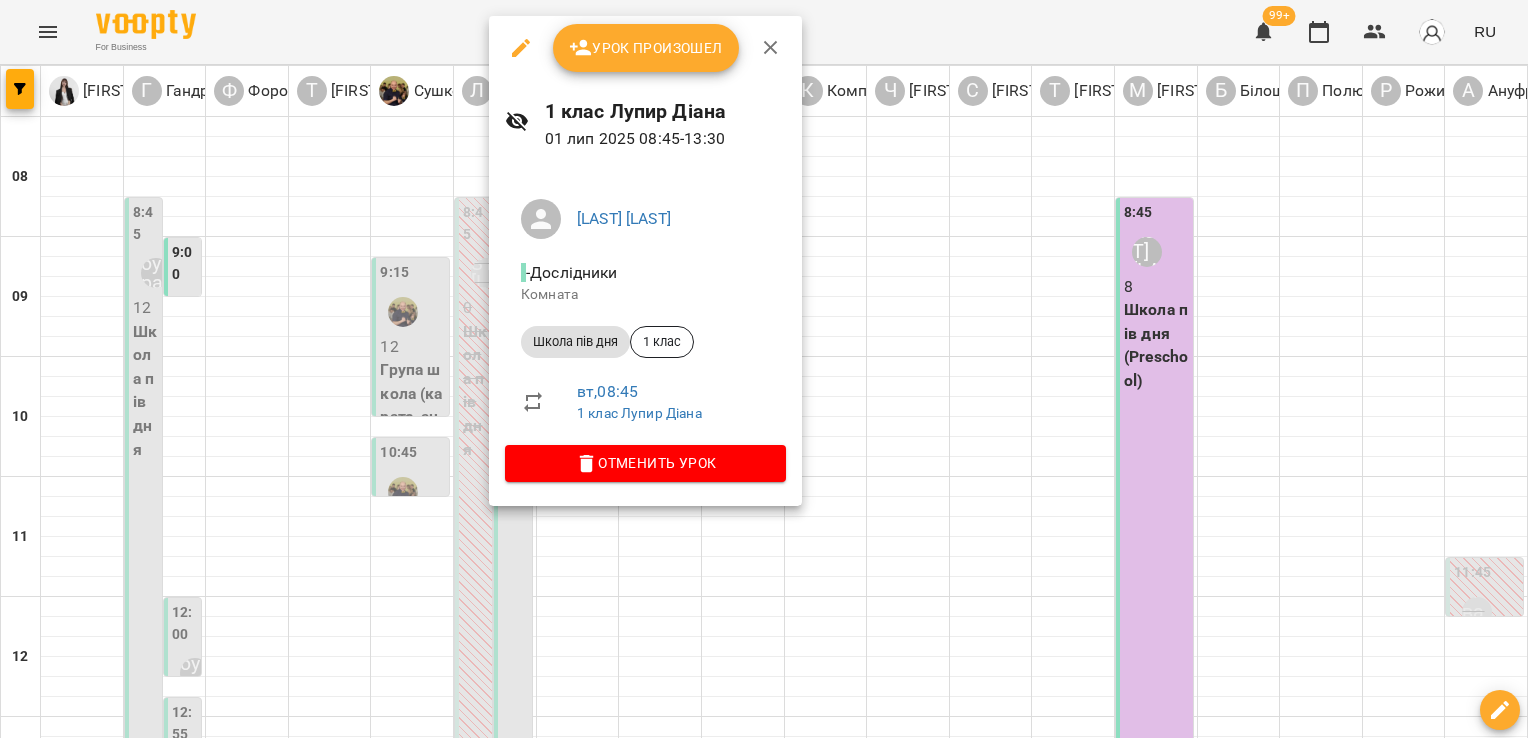 click at bounding box center (764, 369) 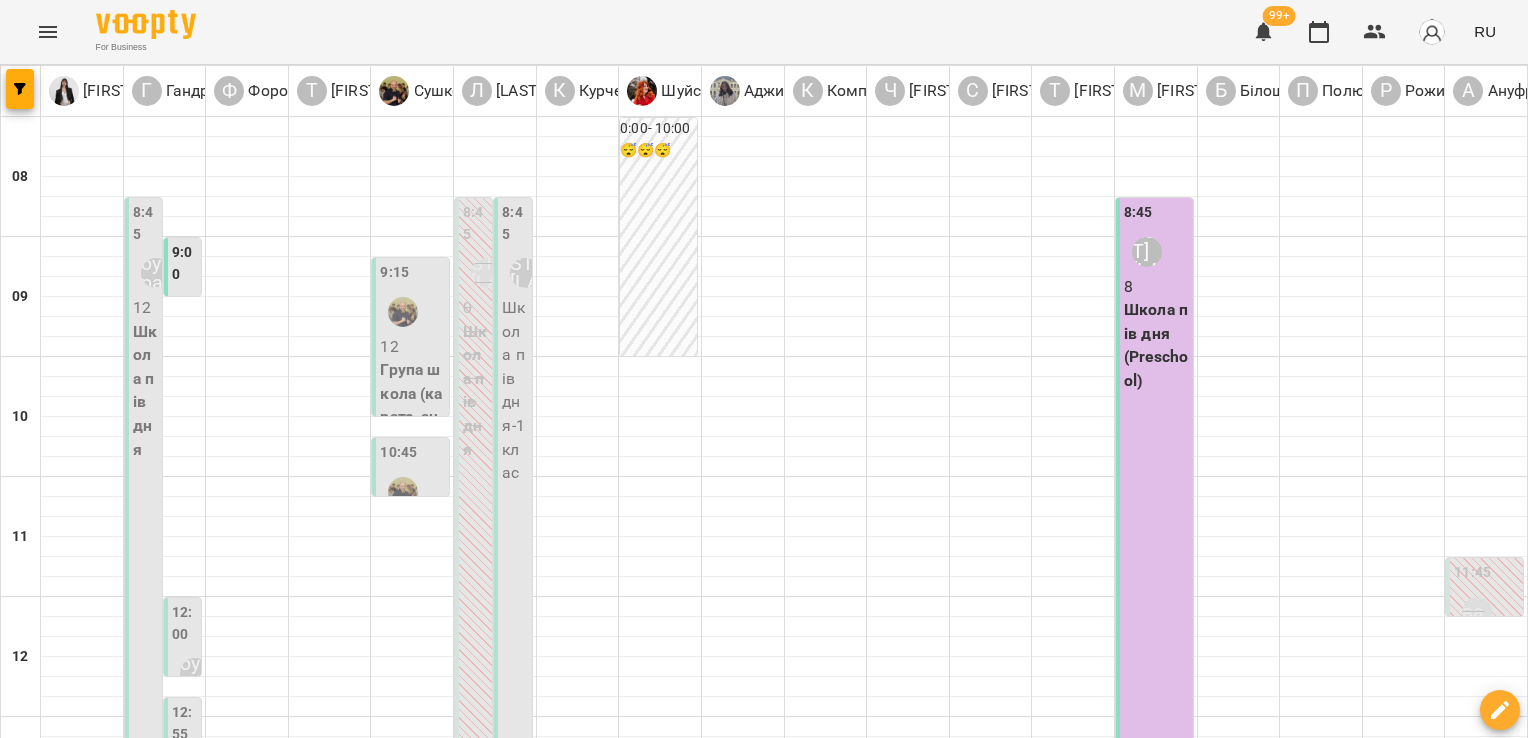 scroll, scrollTop: 472, scrollLeft: 0, axis: vertical 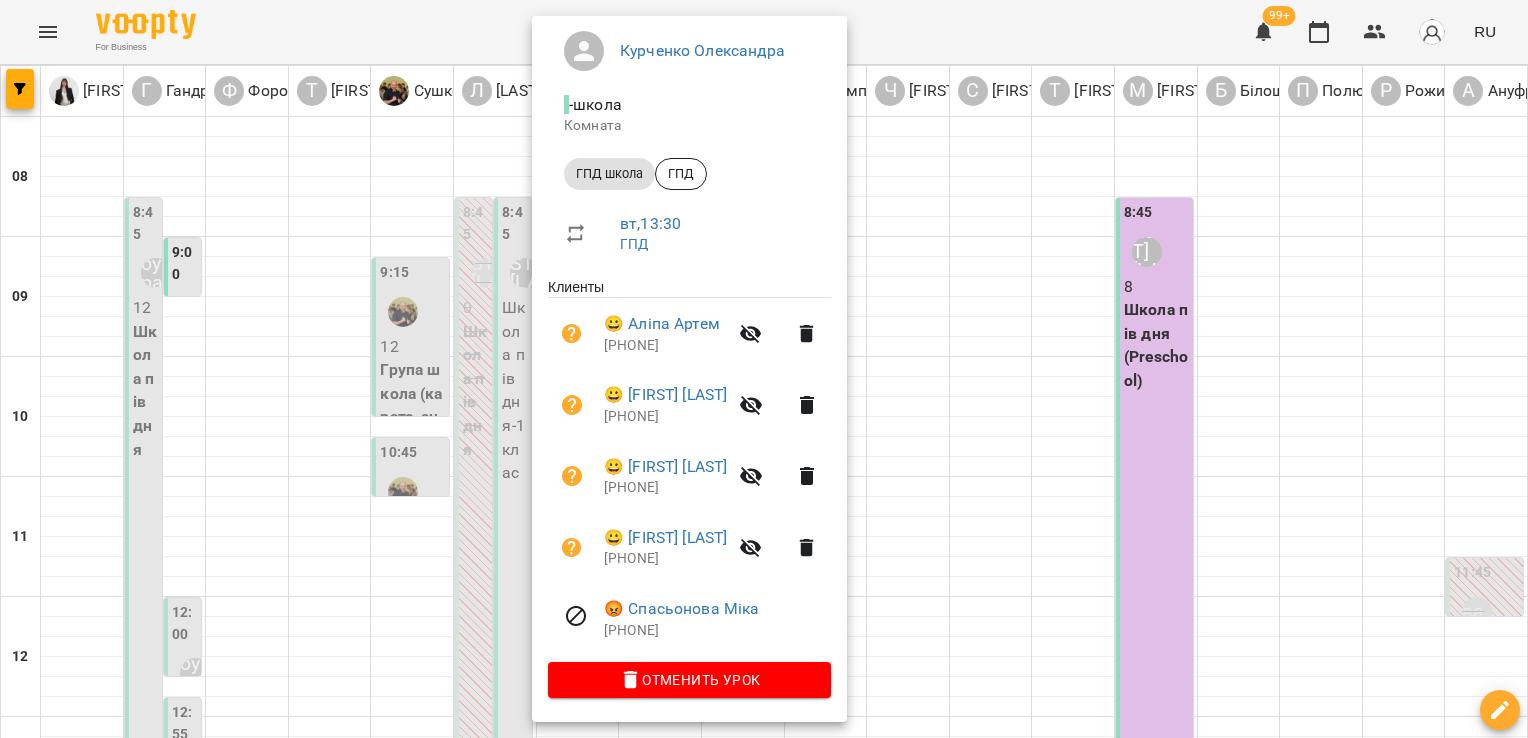click at bounding box center [764, 369] 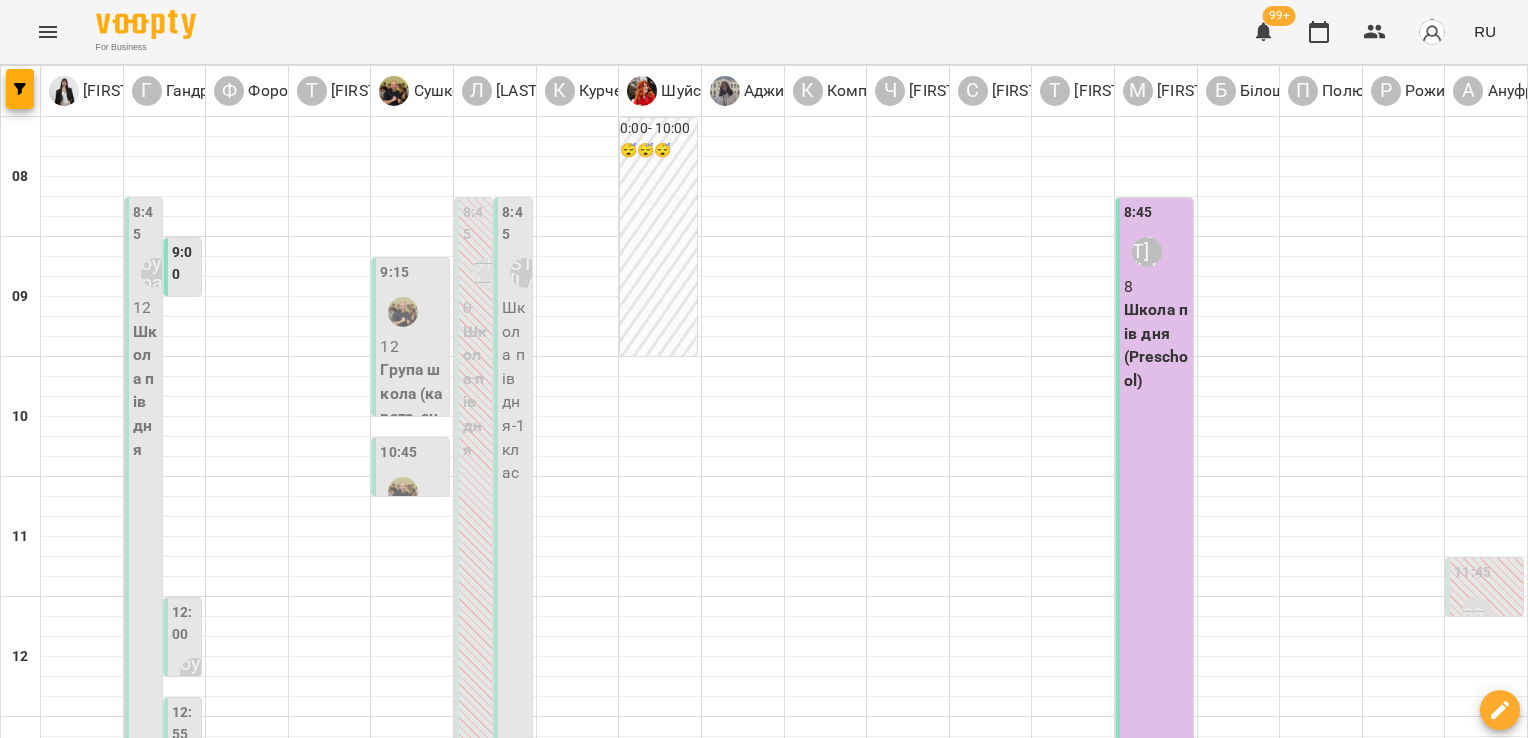 click on "**********" at bounding box center (764, 1648) 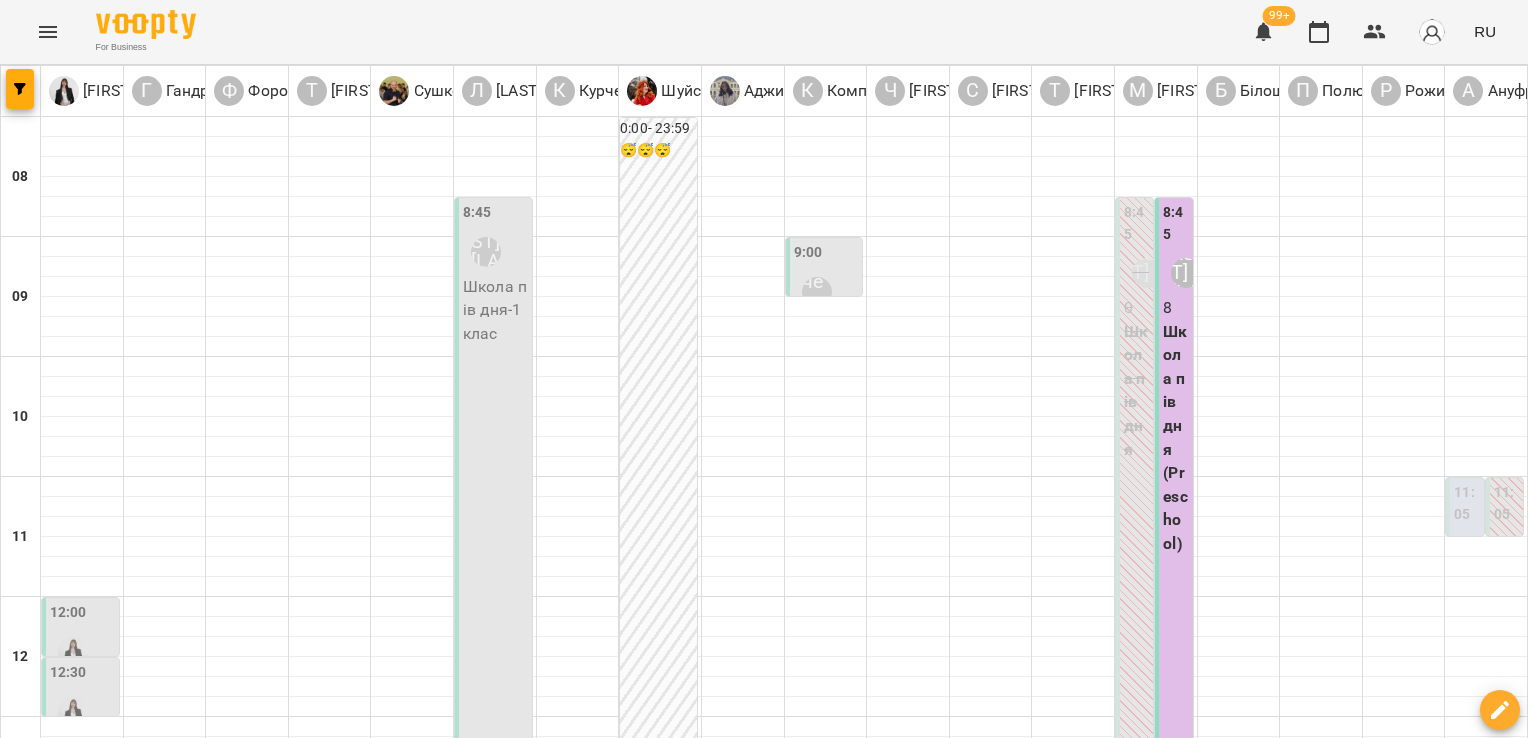 click on "чт 10 июля" at bounding box center [978, 1589] 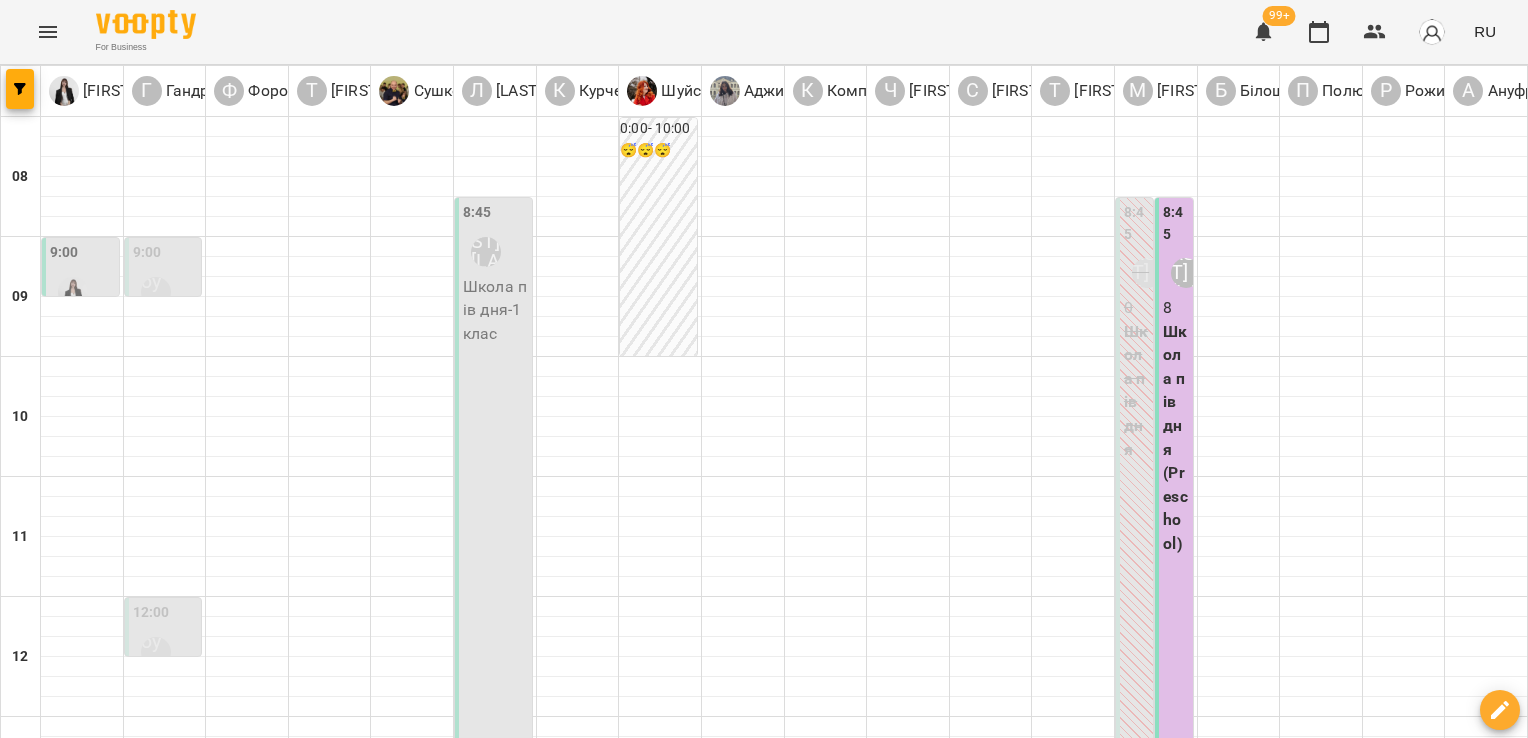 scroll, scrollTop: 472, scrollLeft: 0, axis: vertical 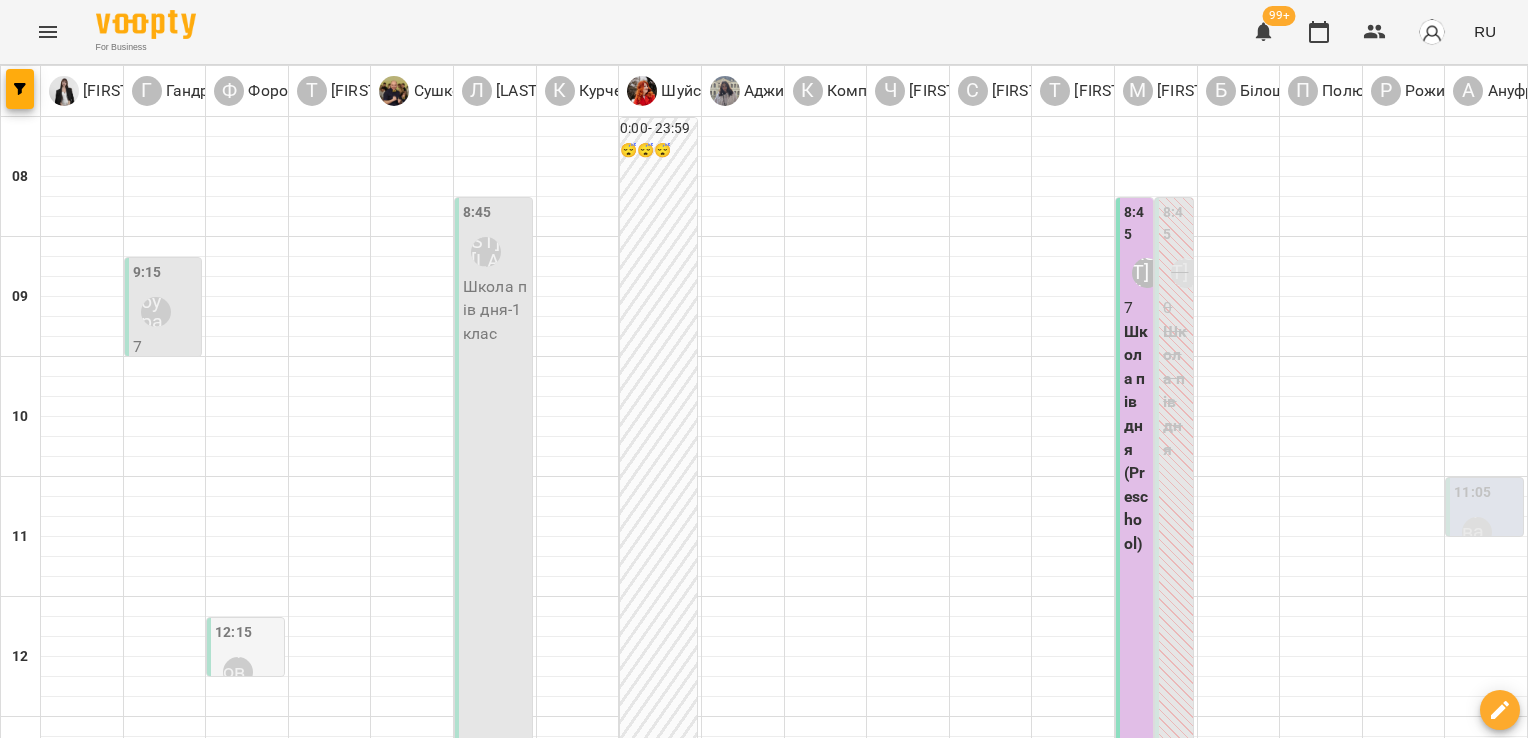 click on "8:45 Лупир Діана Школа пів дня - 1 клас" at bounding box center (493, 487) 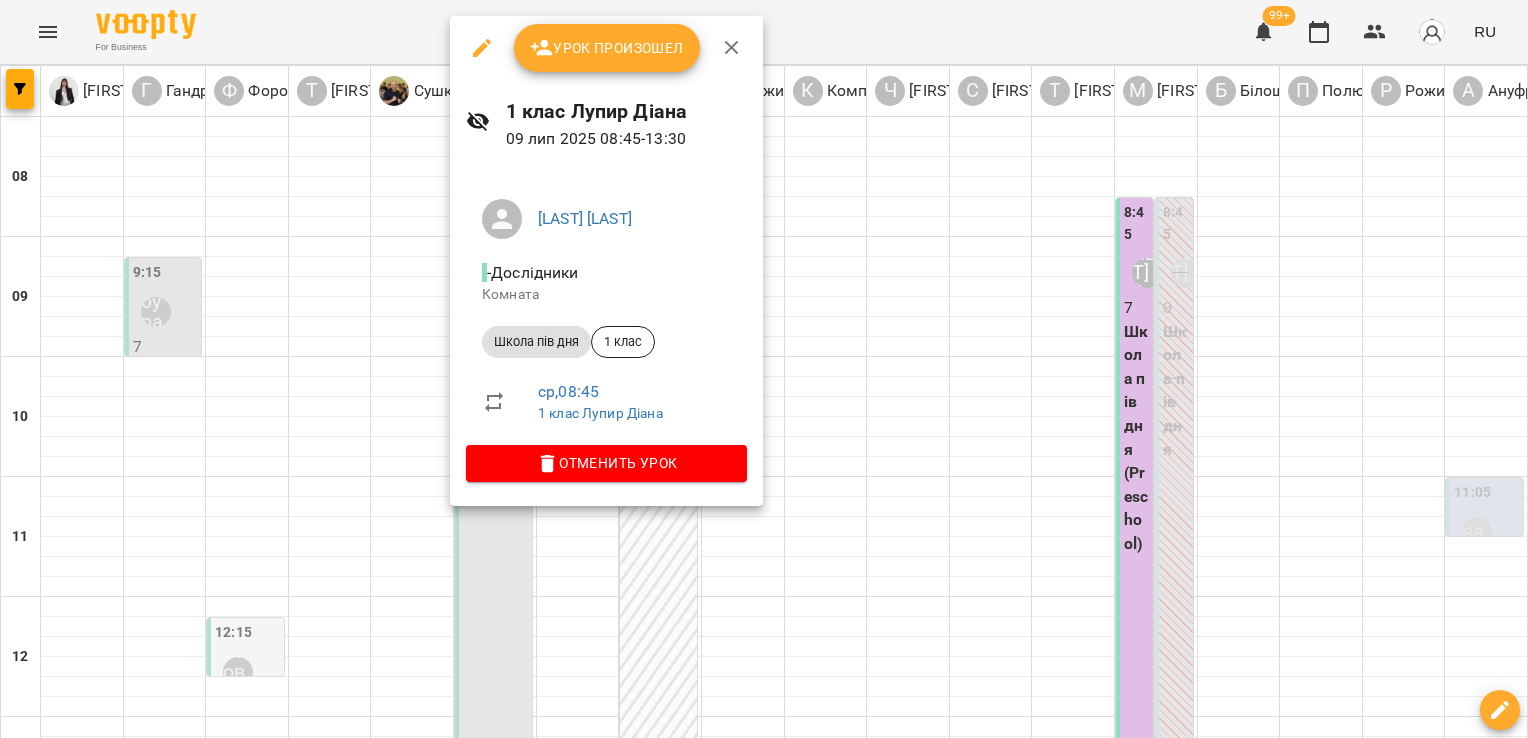 click at bounding box center (764, 369) 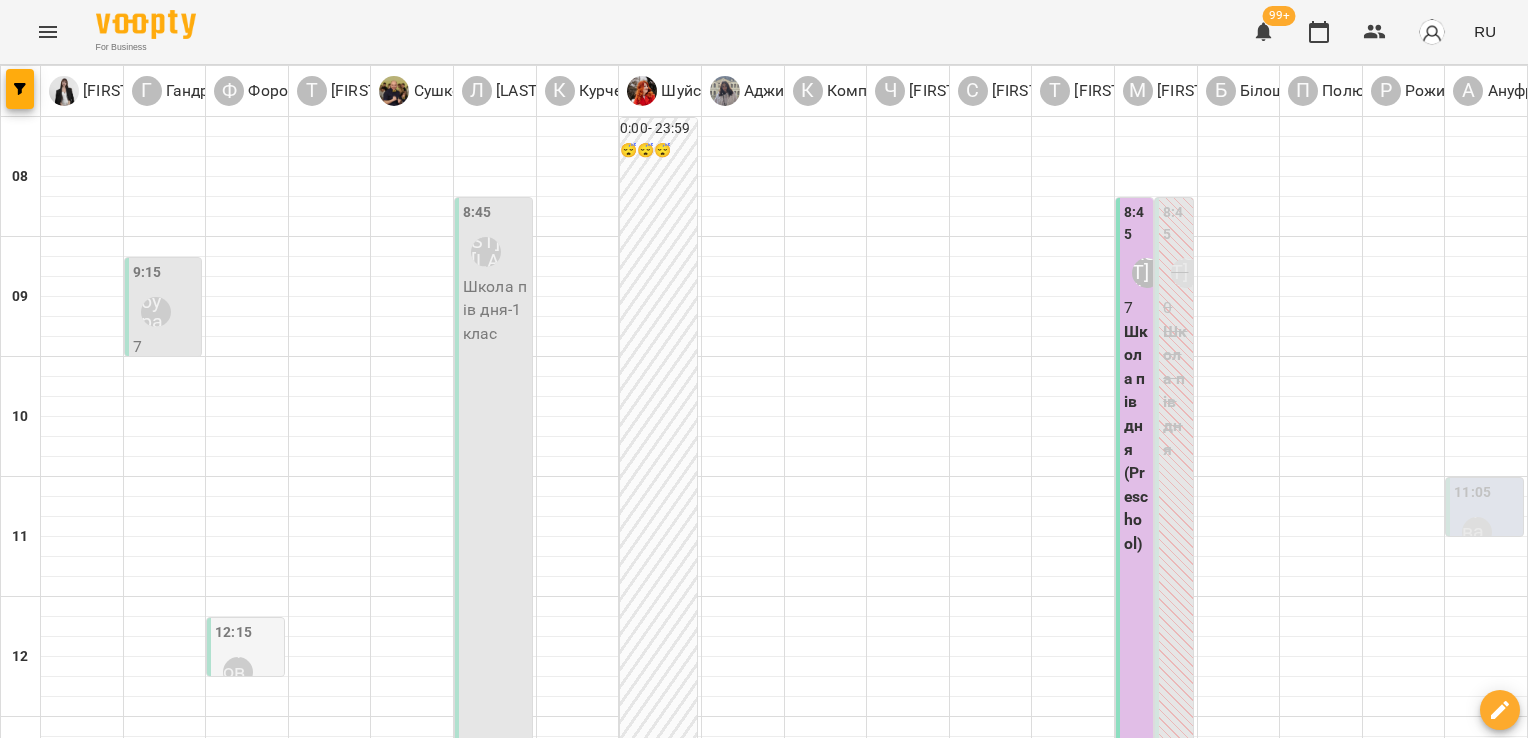 click on "**********" at bounding box center (764, 1648) 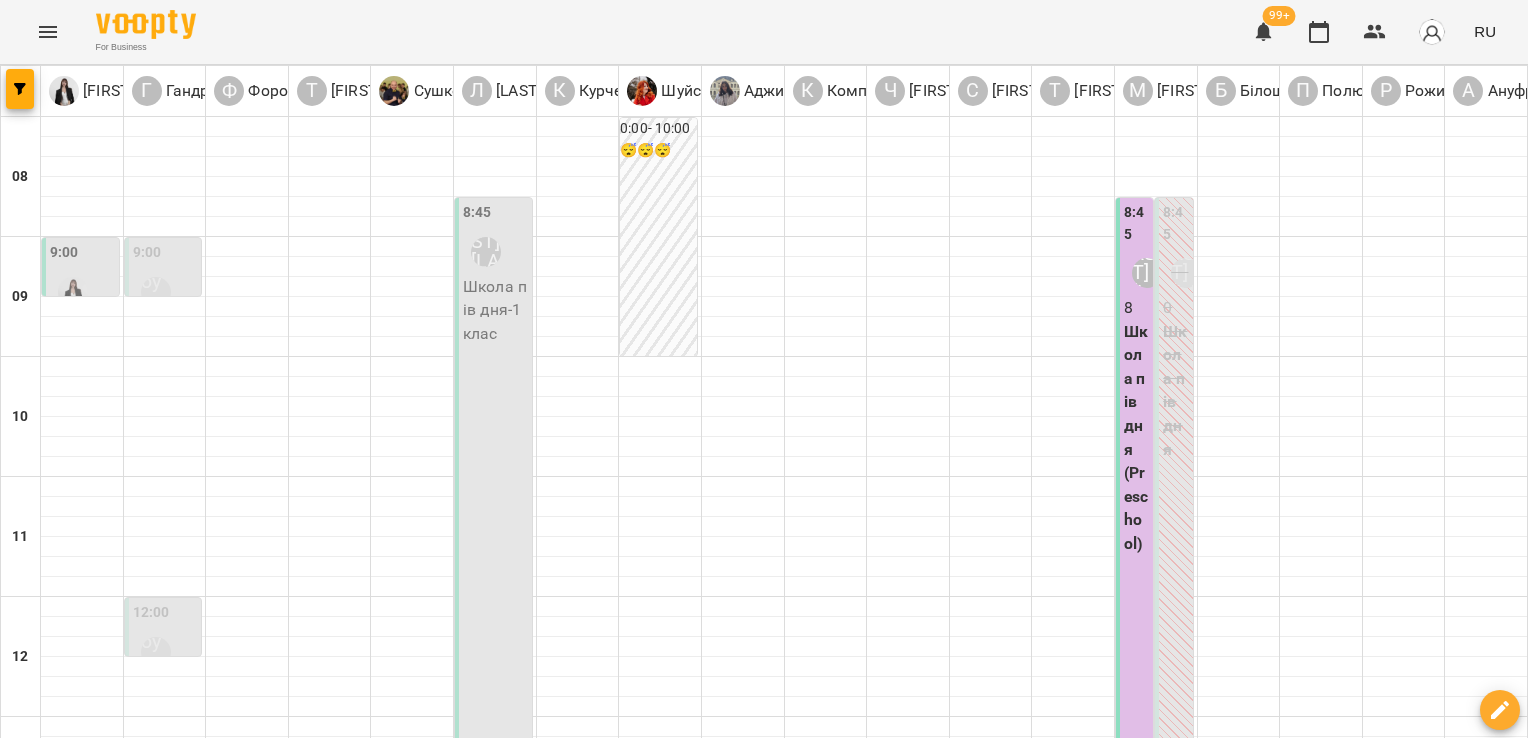 scroll, scrollTop: 472, scrollLeft: 0, axis: vertical 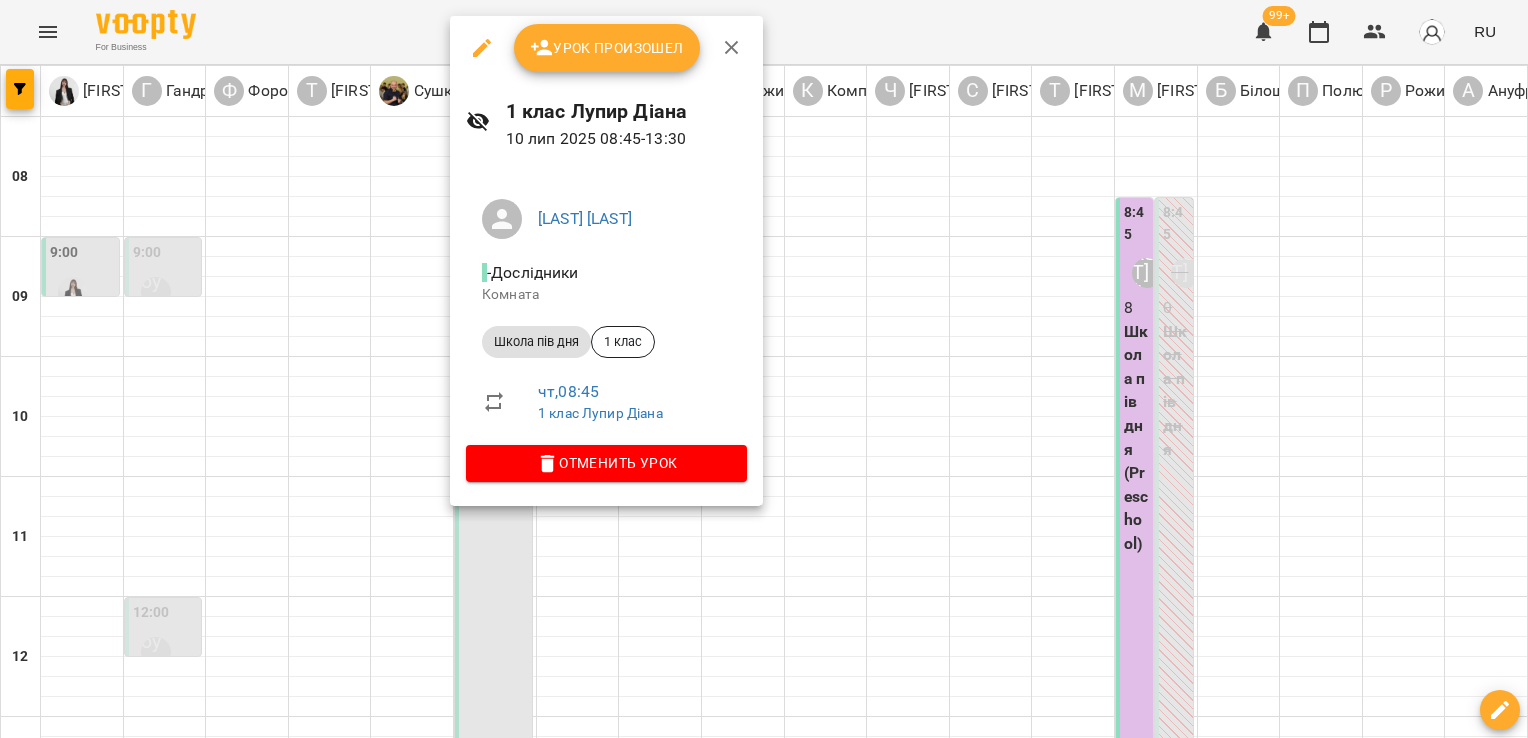 click at bounding box center (764, 369) 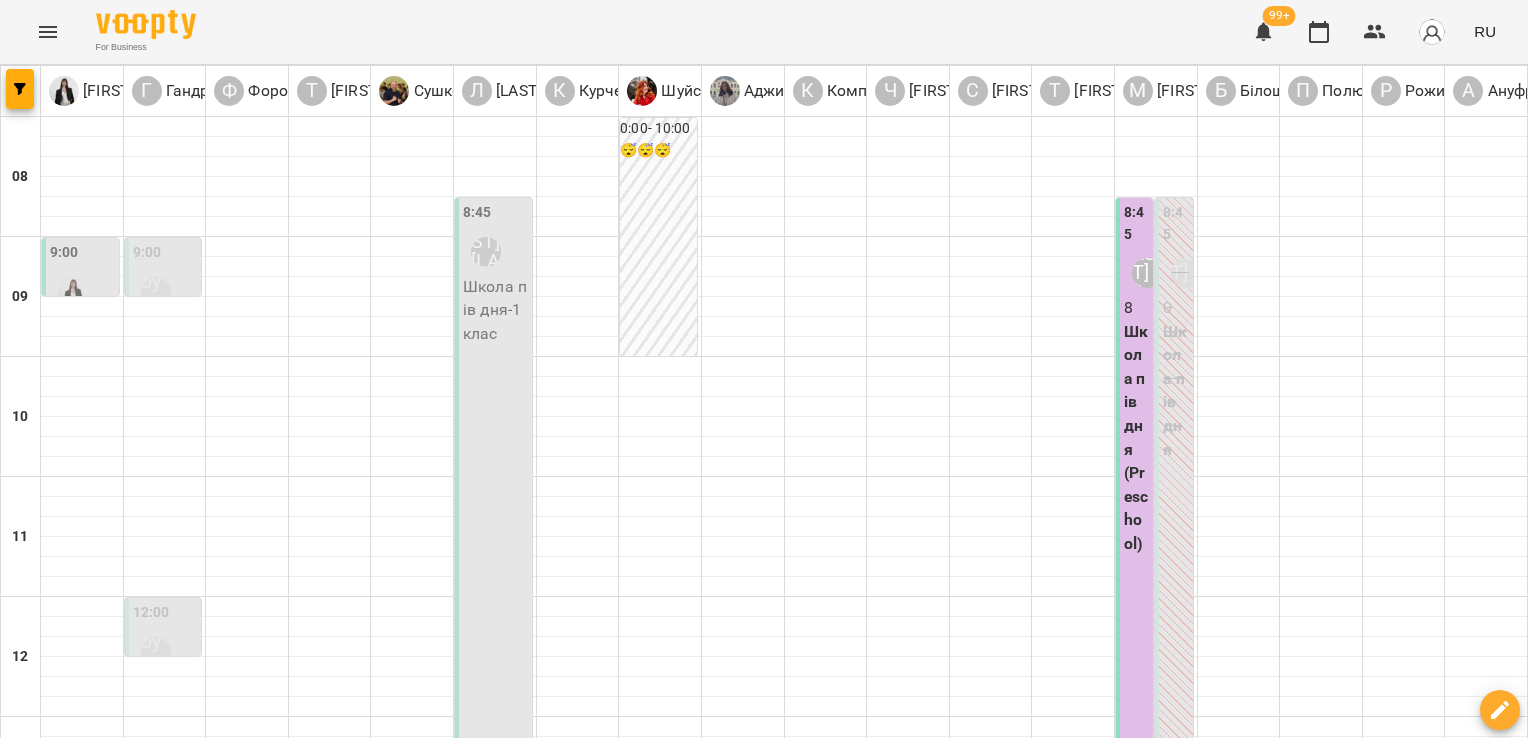 scroll, scrollTop: 0, scrollLeft: 0, axis: both 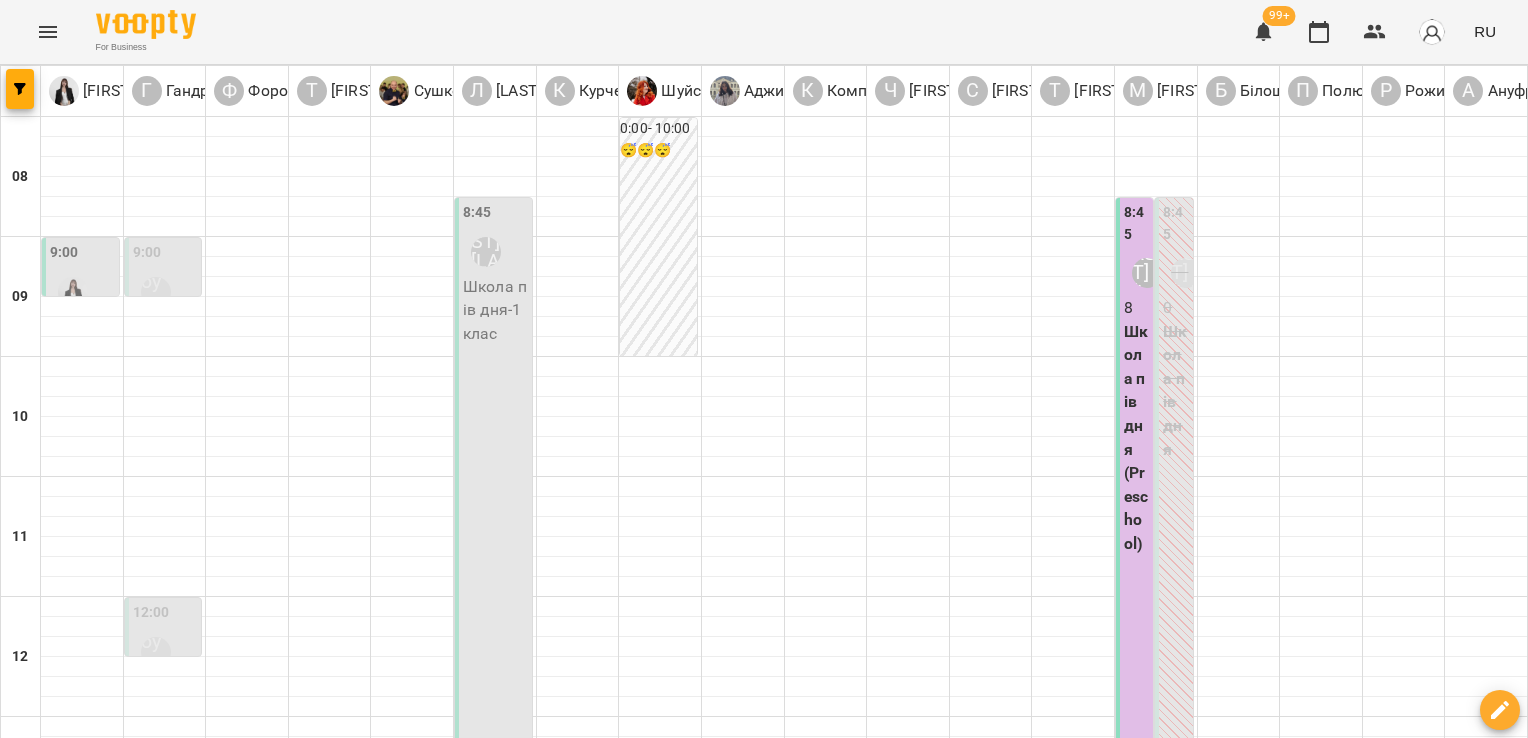 click on "8:45 Лупир Діана Школа пів дня - 1 клас" at bounding box center (493, 487) 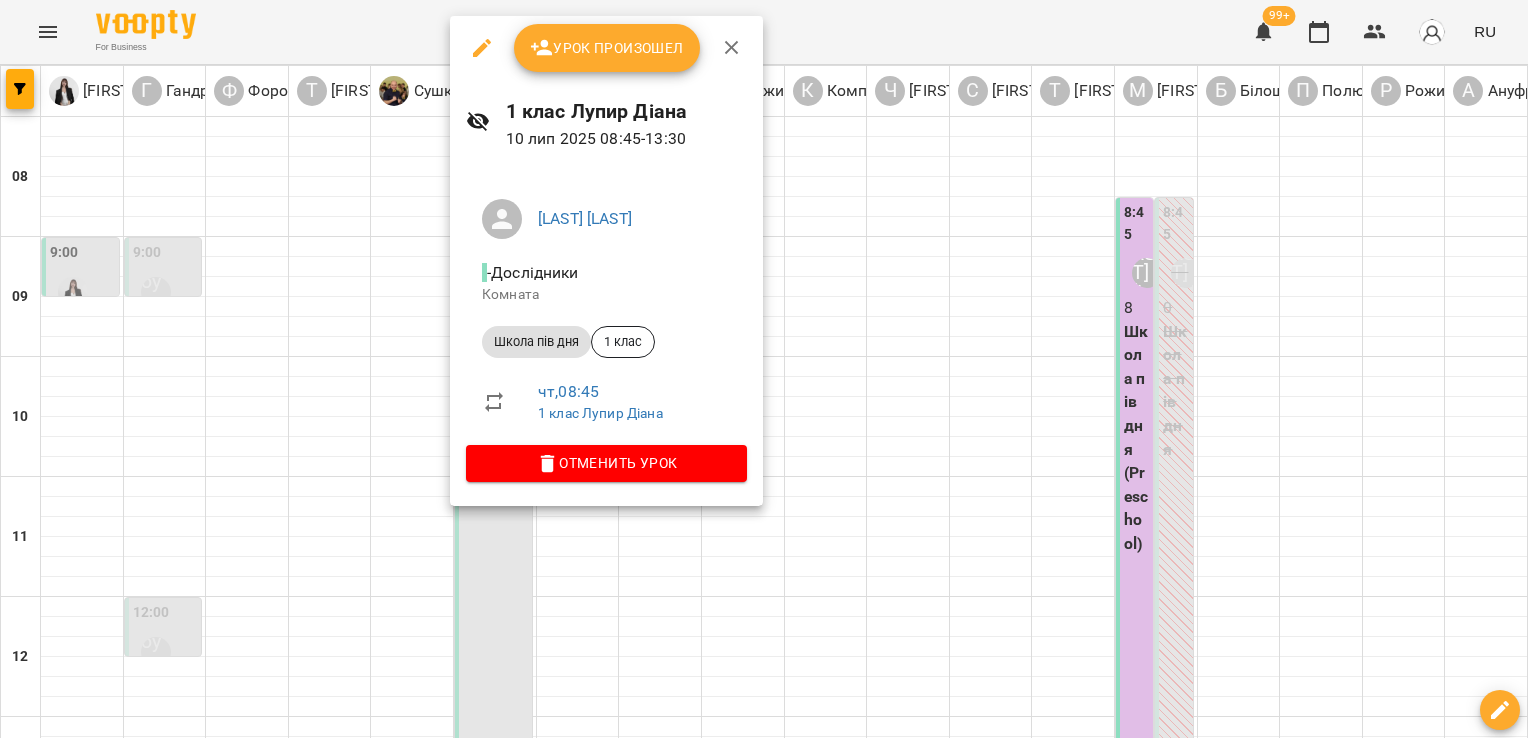 click at bounding box center [764, 369] 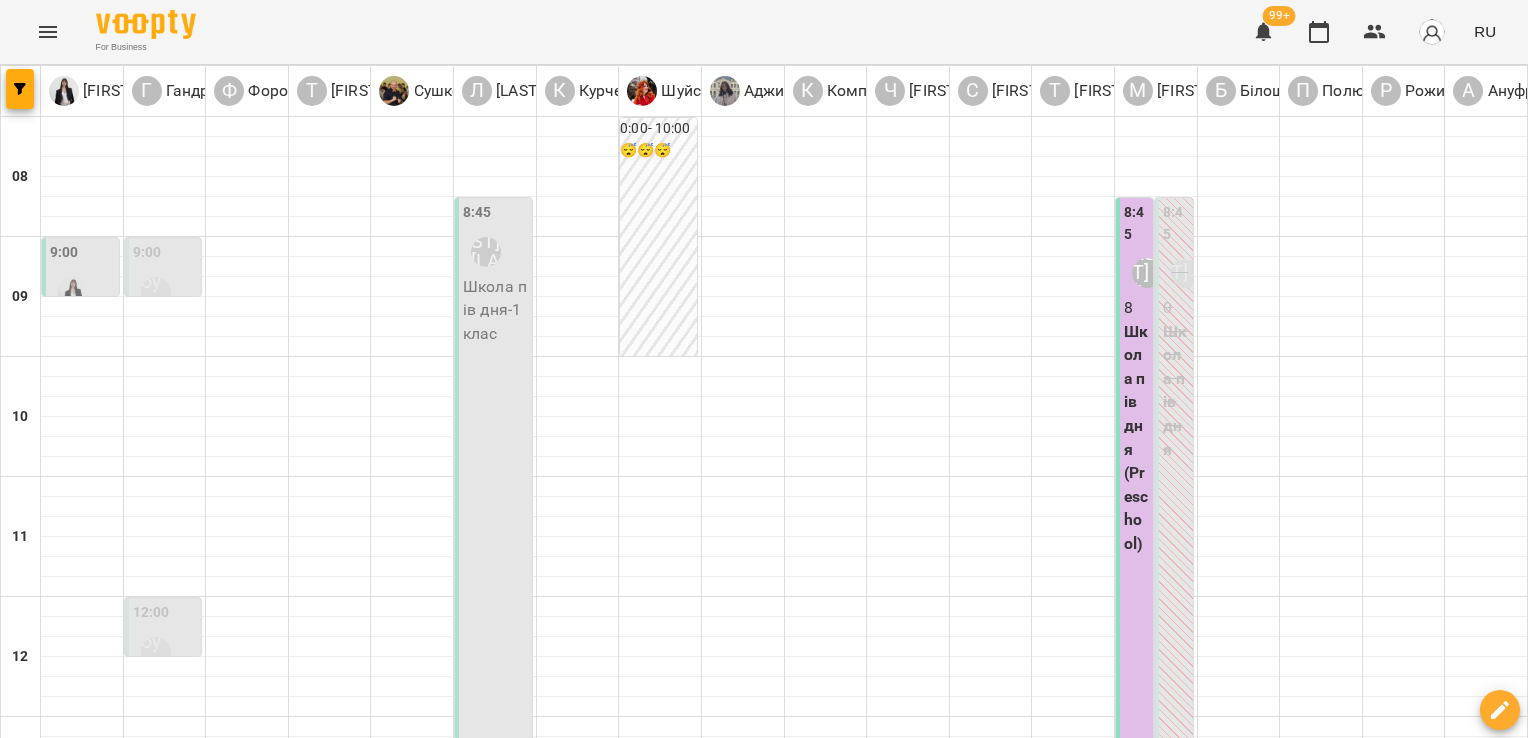 click at bounding box center [863, 1648] 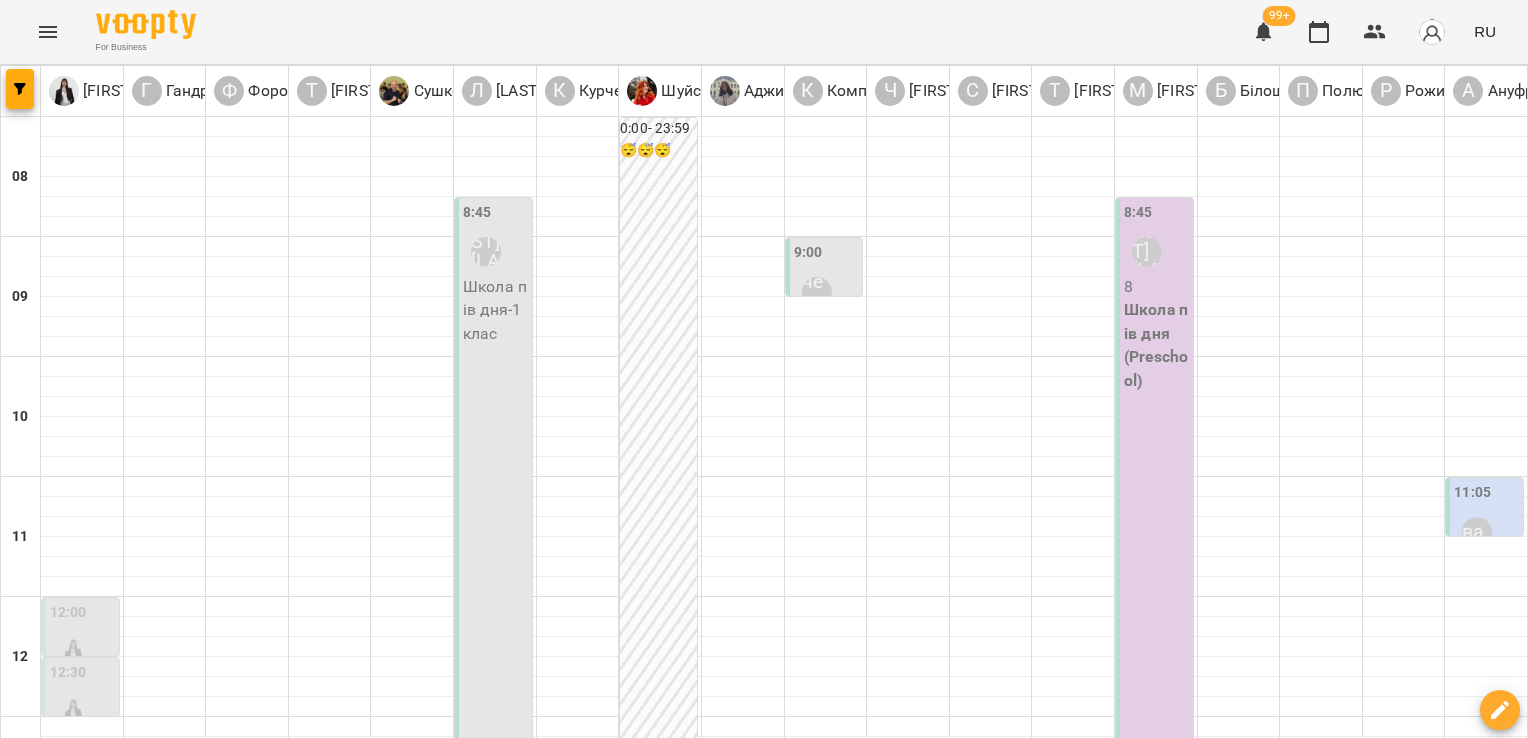 click on "ср" at bounding box center [723, 1583] 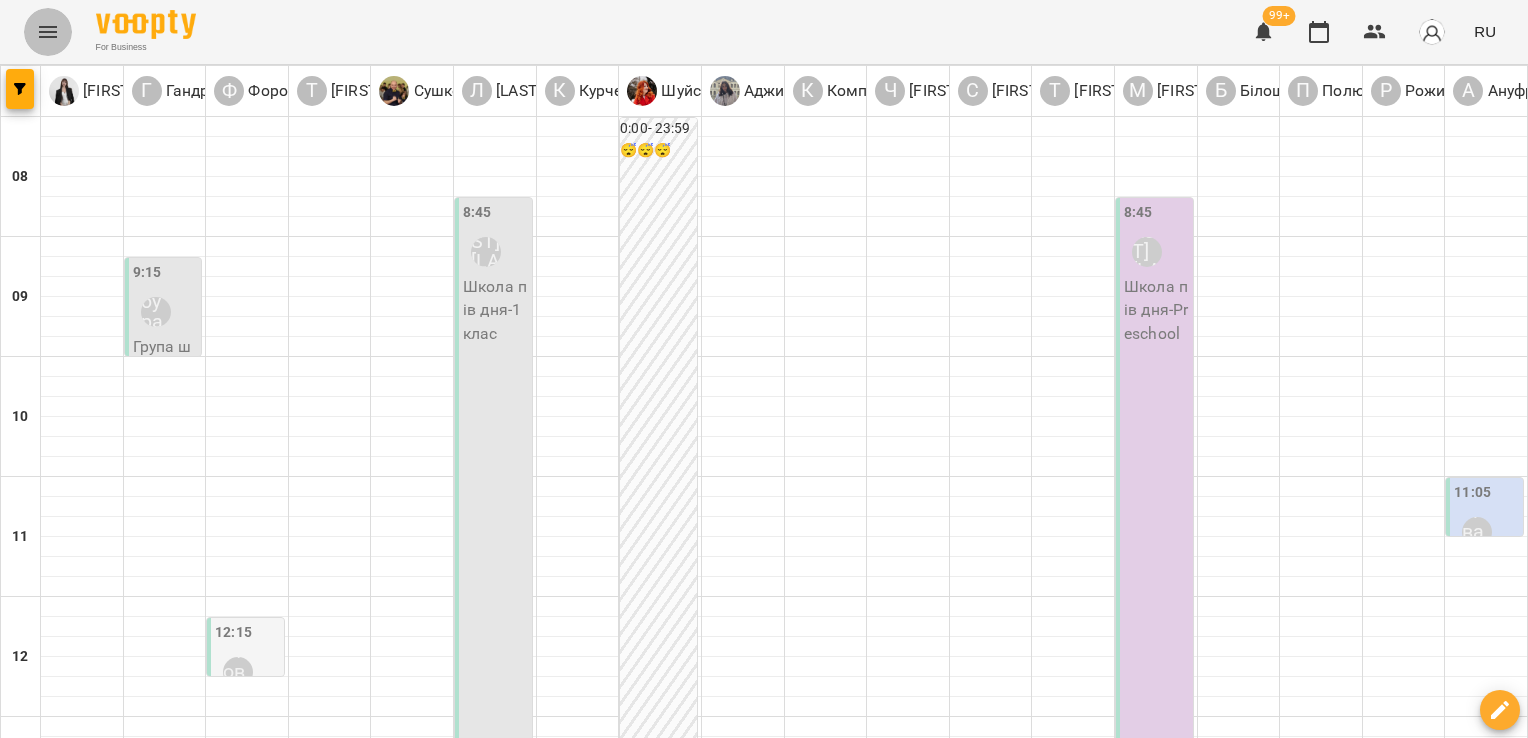 click 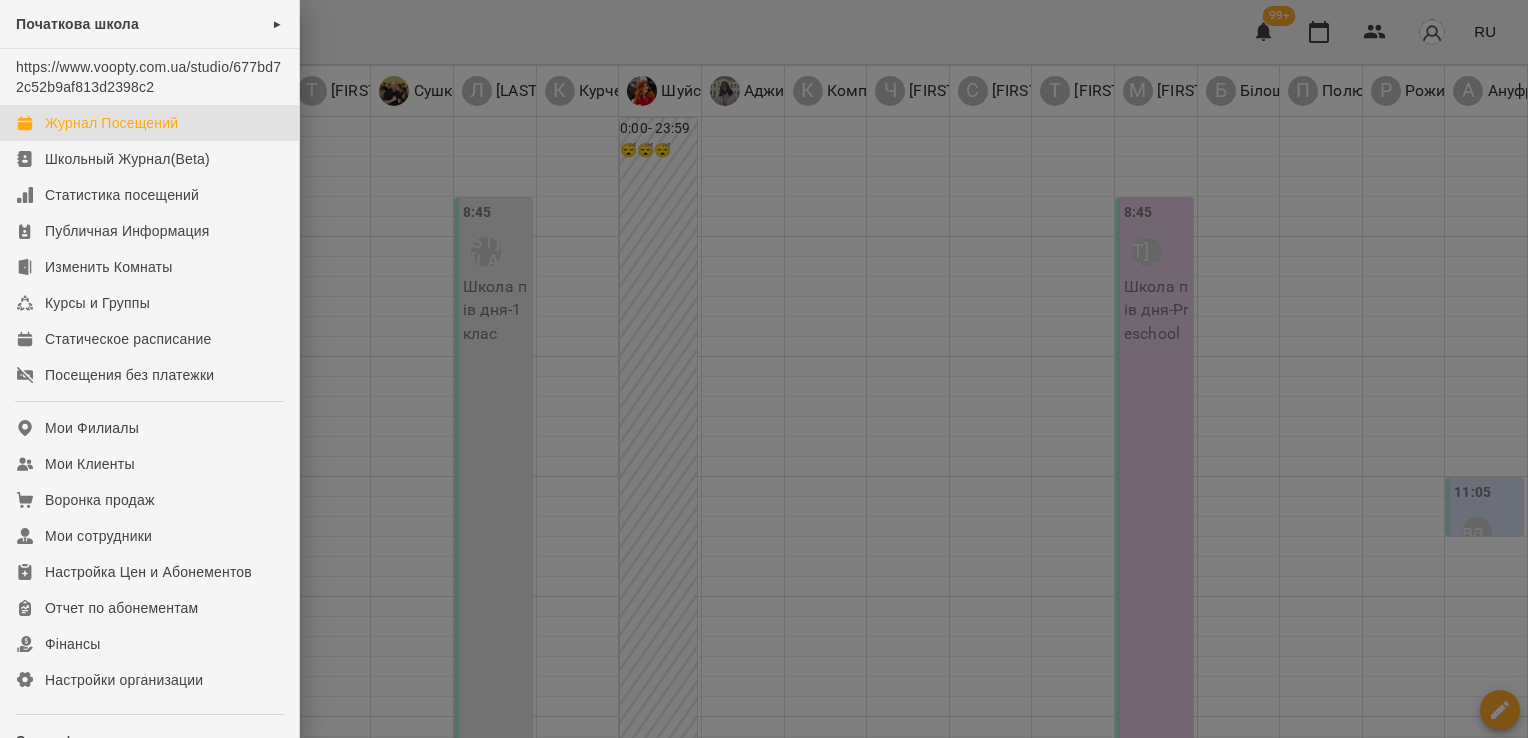 click on "Журнал Посещений" at bounding box center [111, 123] 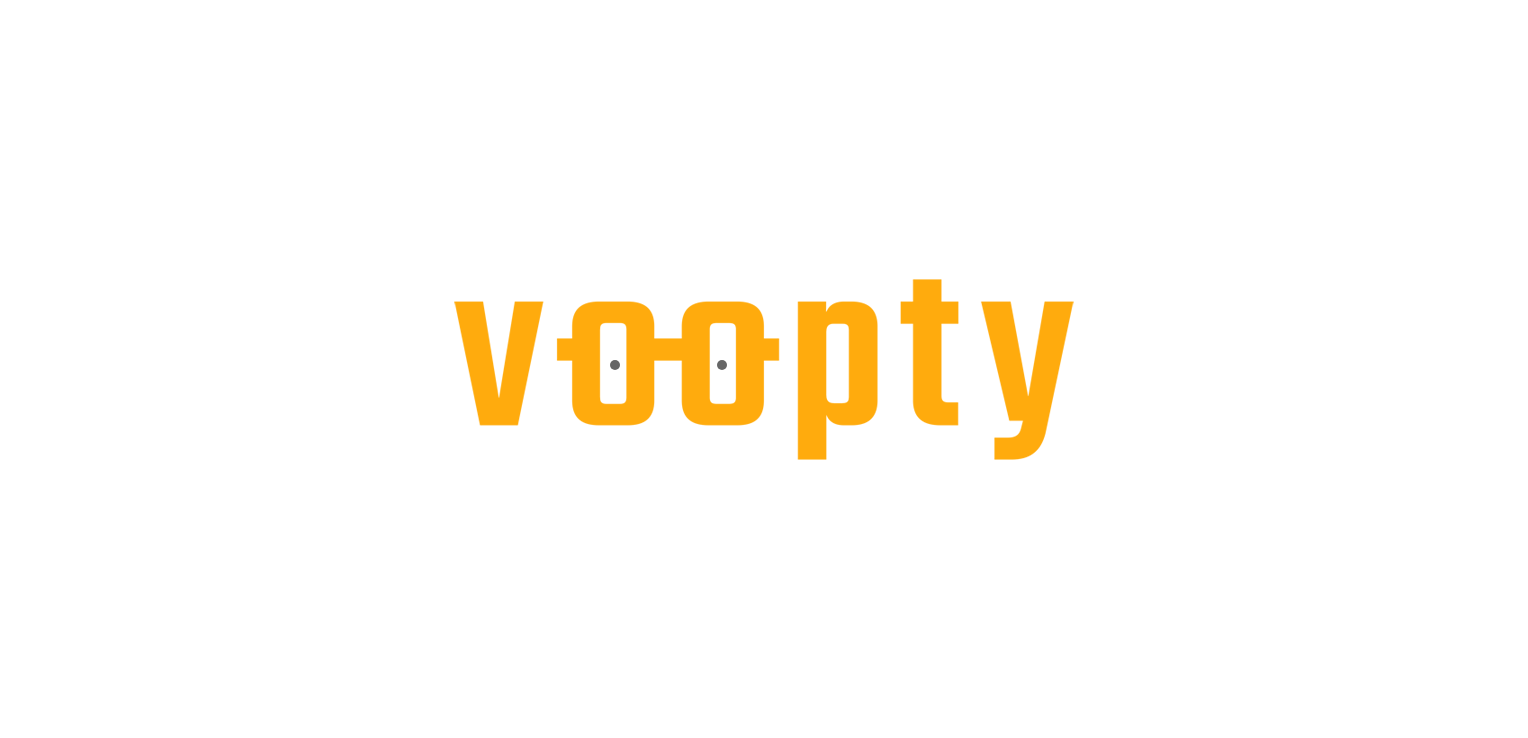 scroll, scrollTop: 0, scrollLeft: 0, axis: both 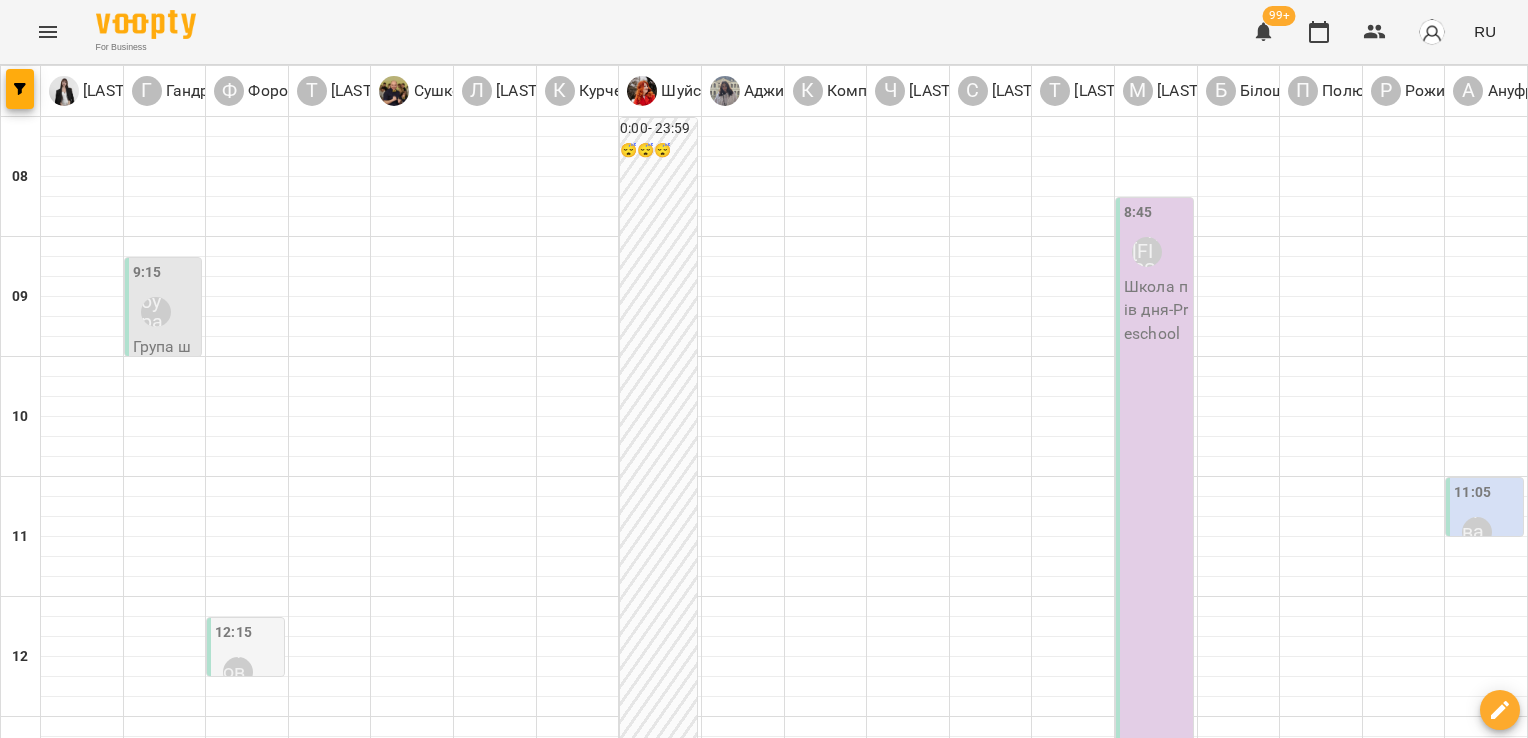 click at bounding box center [664, 1648] 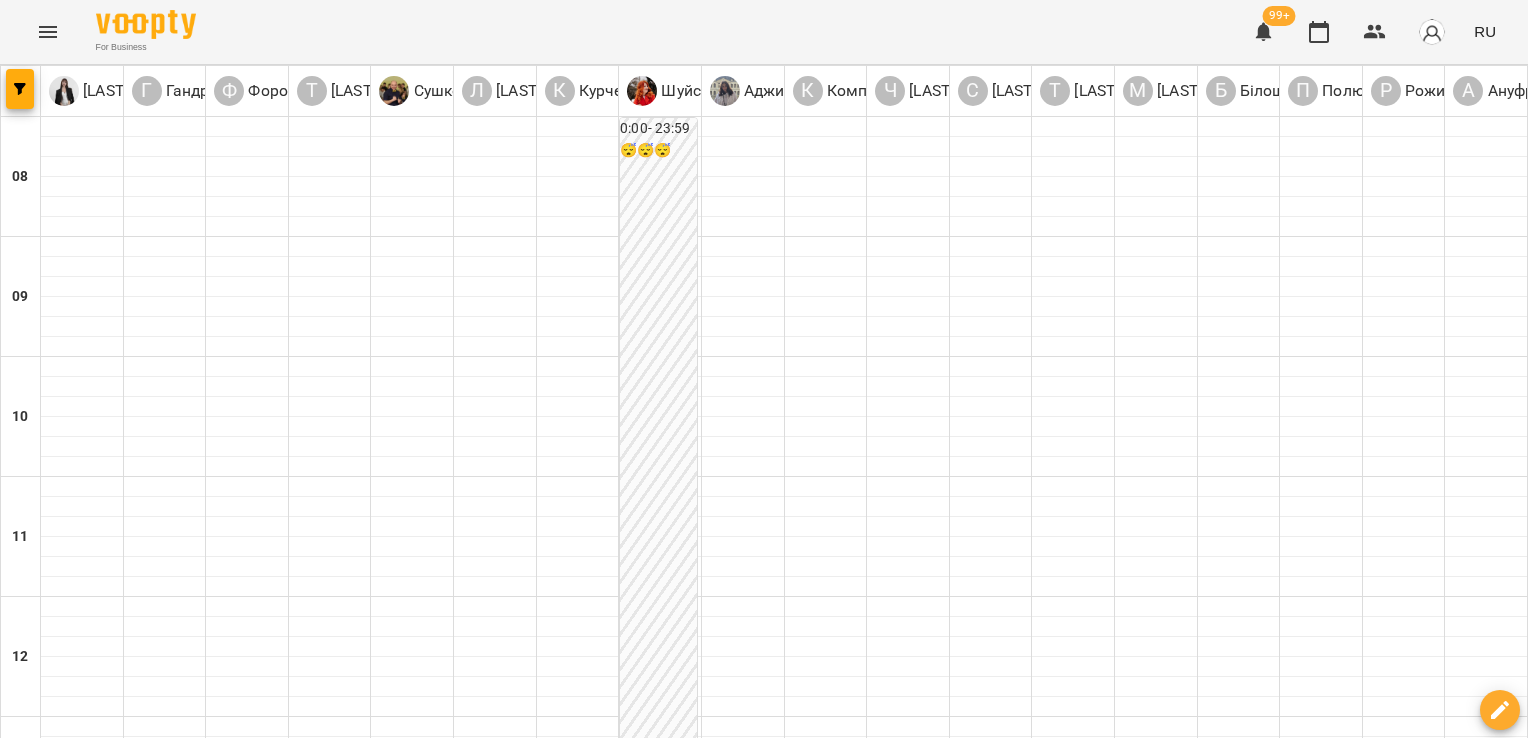 click on "вт" at bounding box center [332, 1583] 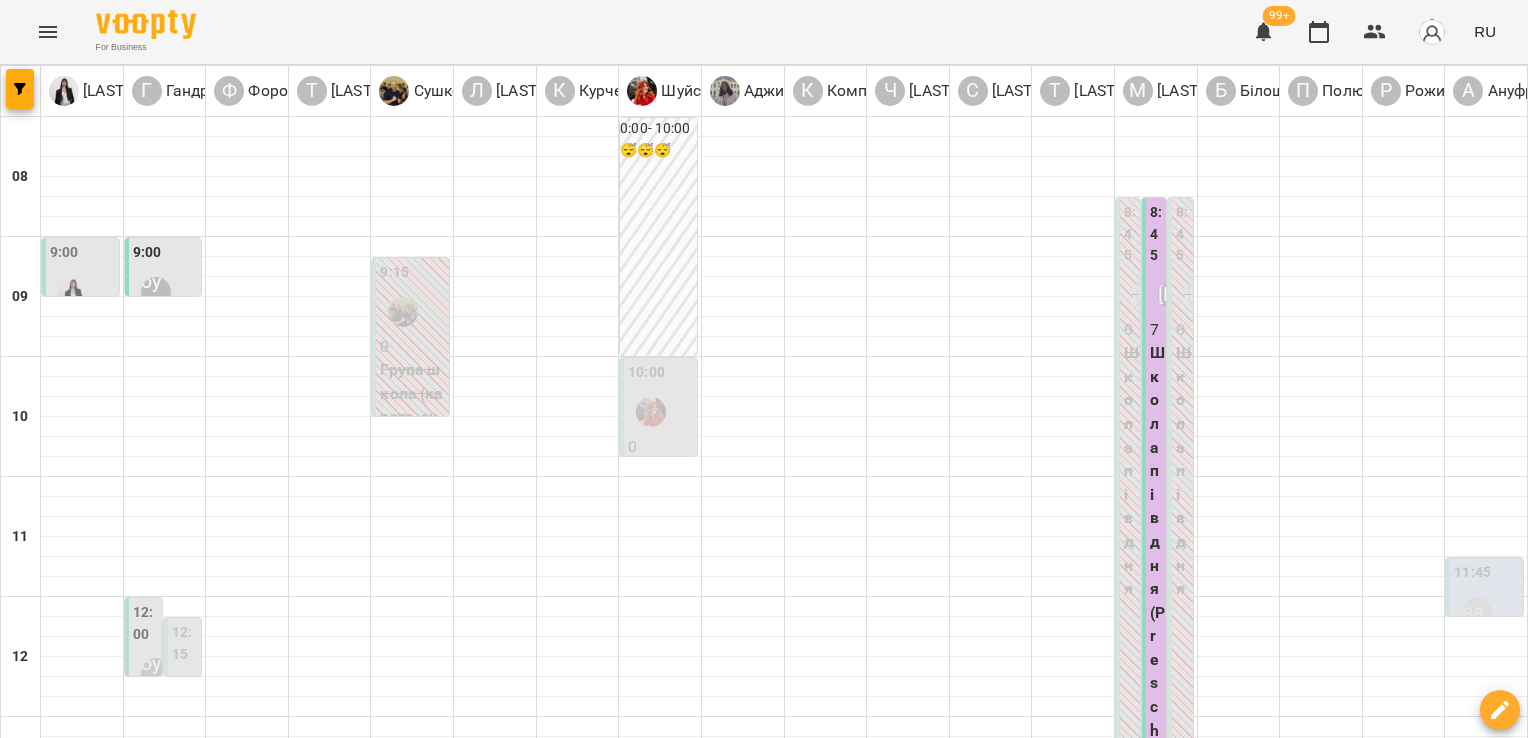 click on "ср" at bounding box center (725, 1583) 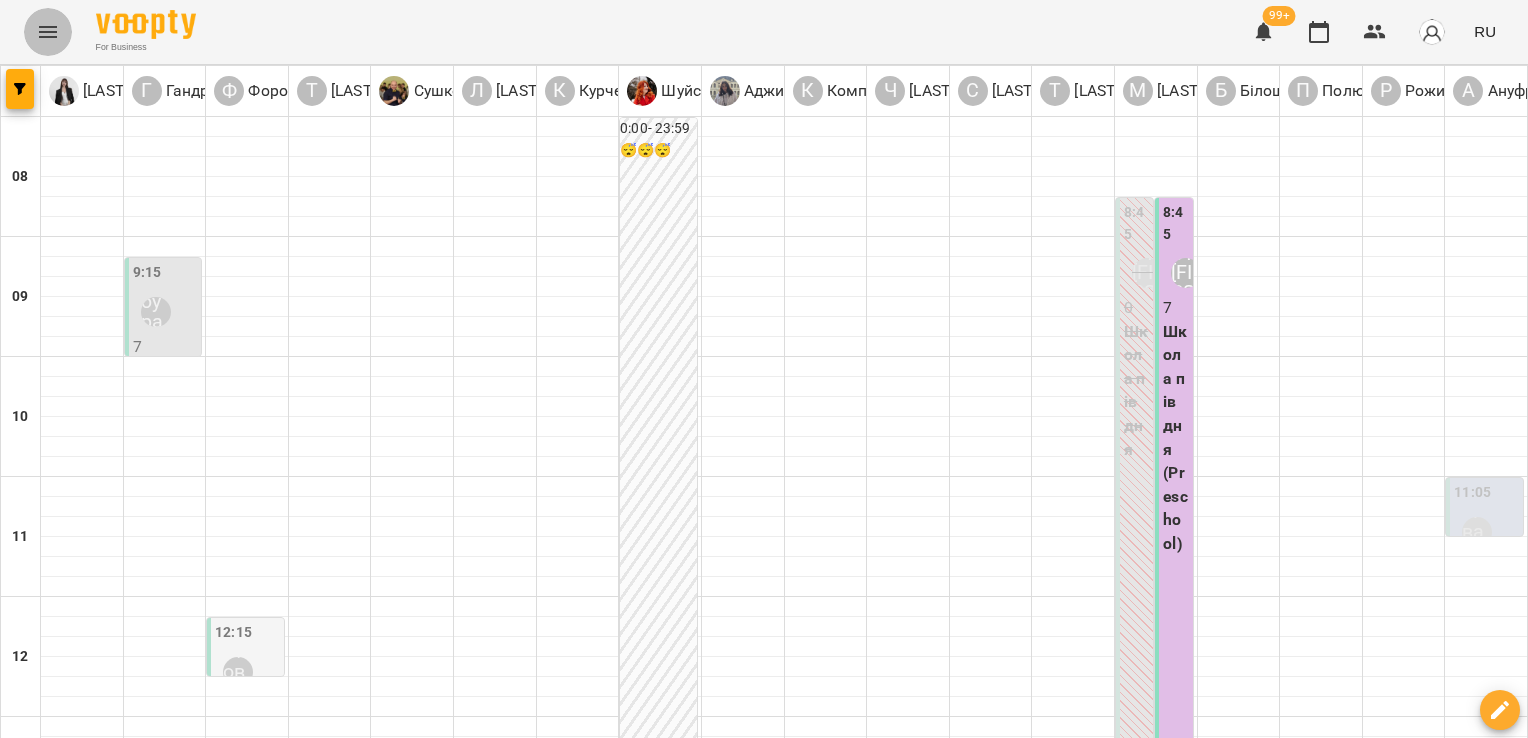 click 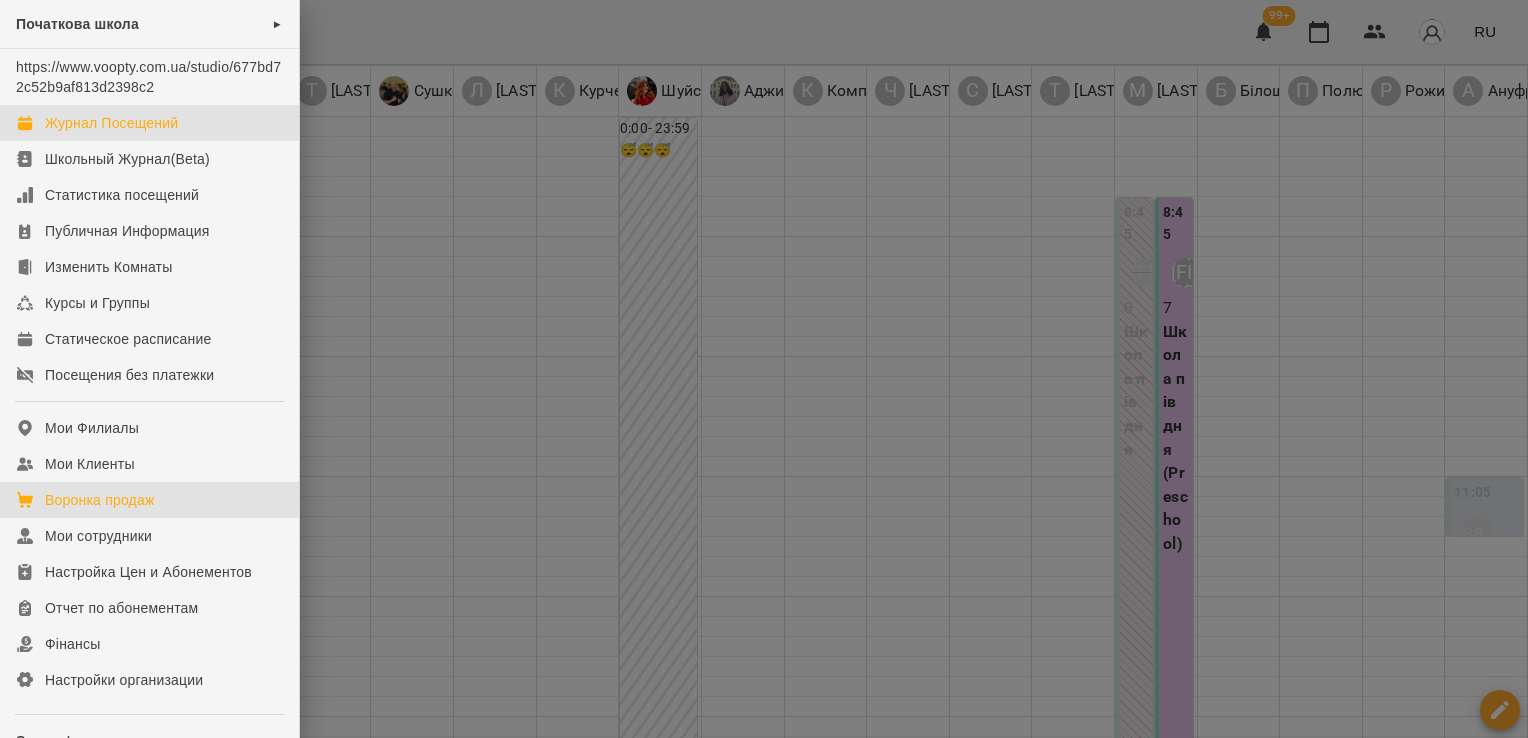 click on "Воронка продаж" at bounding box center [149, 500] 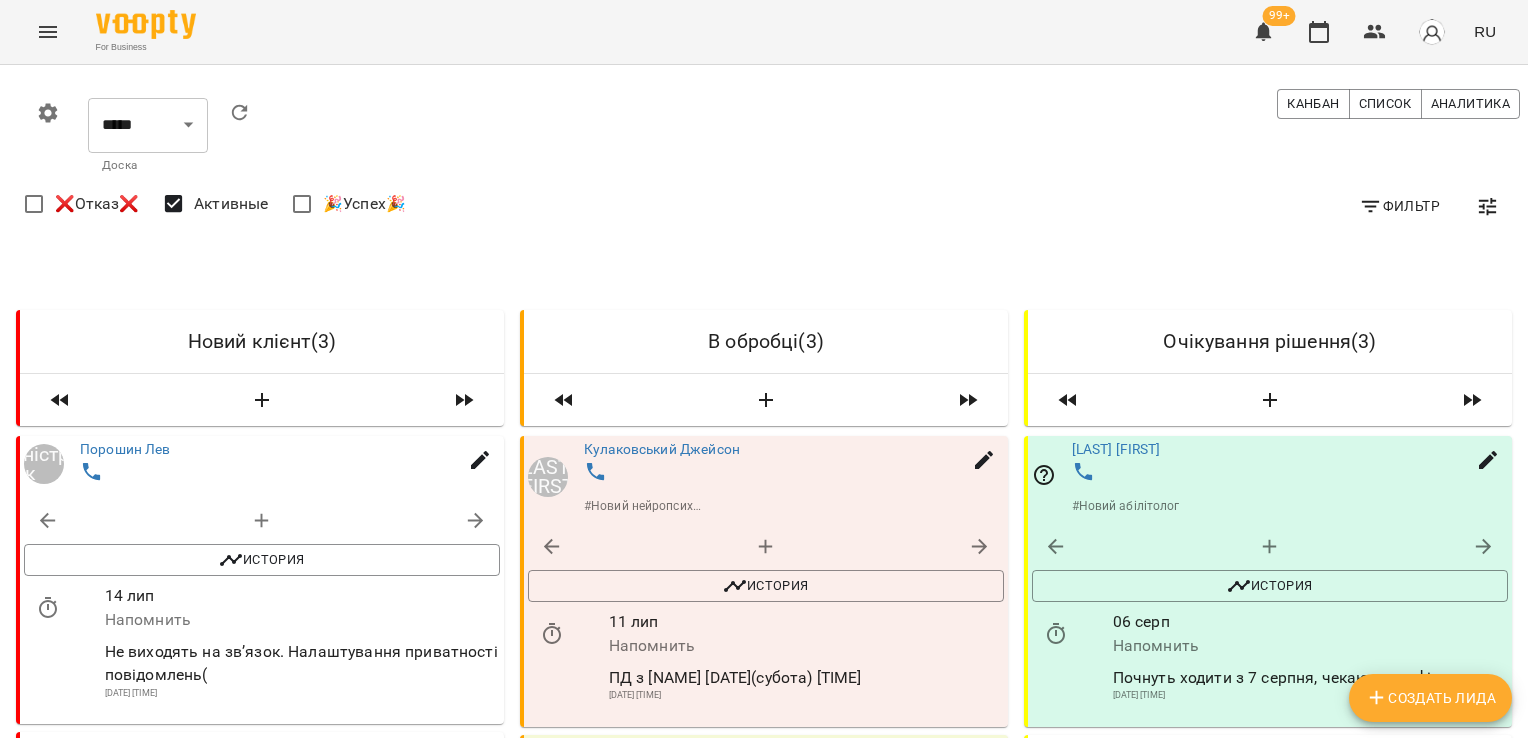 click on "0 ***** ​ Доска Канбан Список Аналитика" at bounding box center [772, 136] 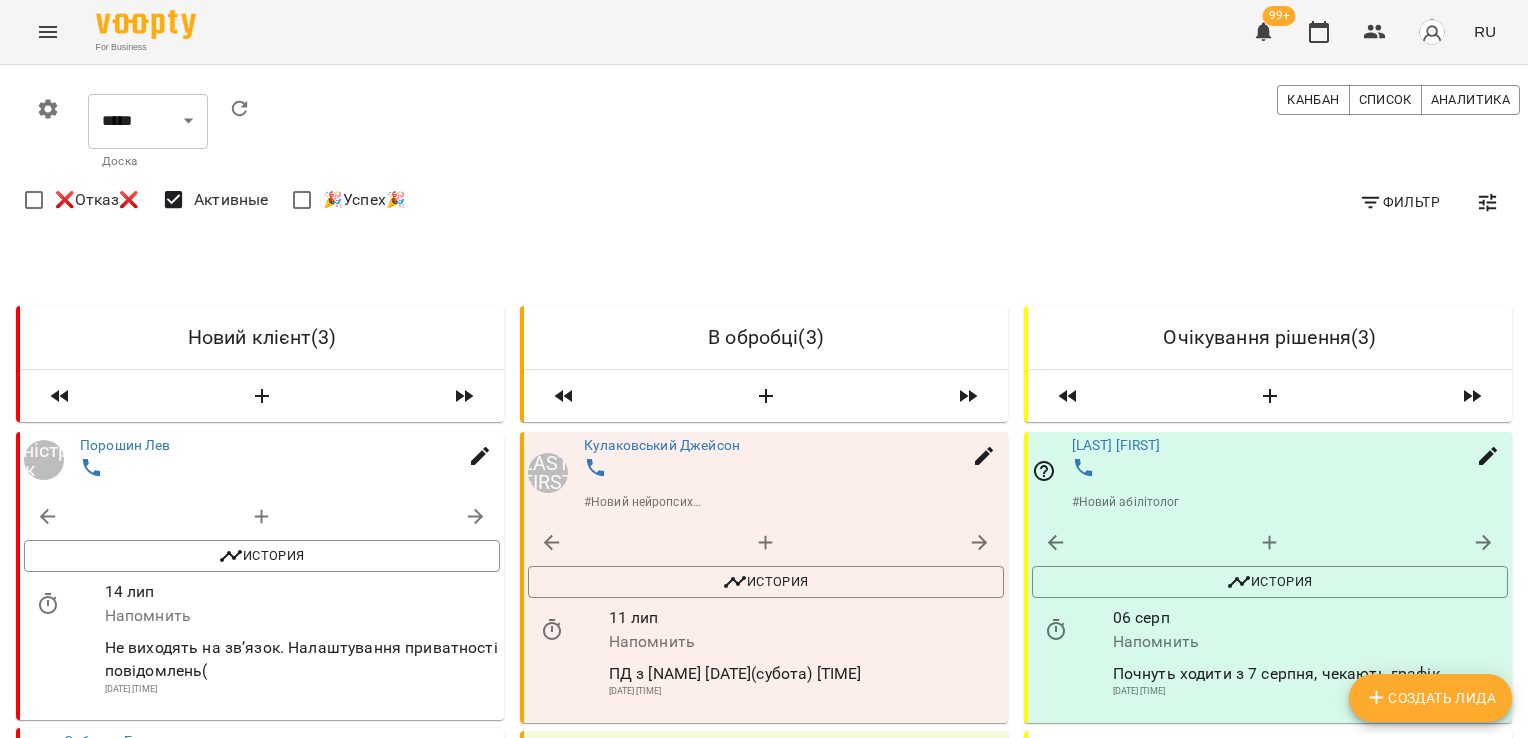 click on "Фильтр ❌Отказ❌ Активные 🎉Успех🎉" at bounding box center [772, 202] 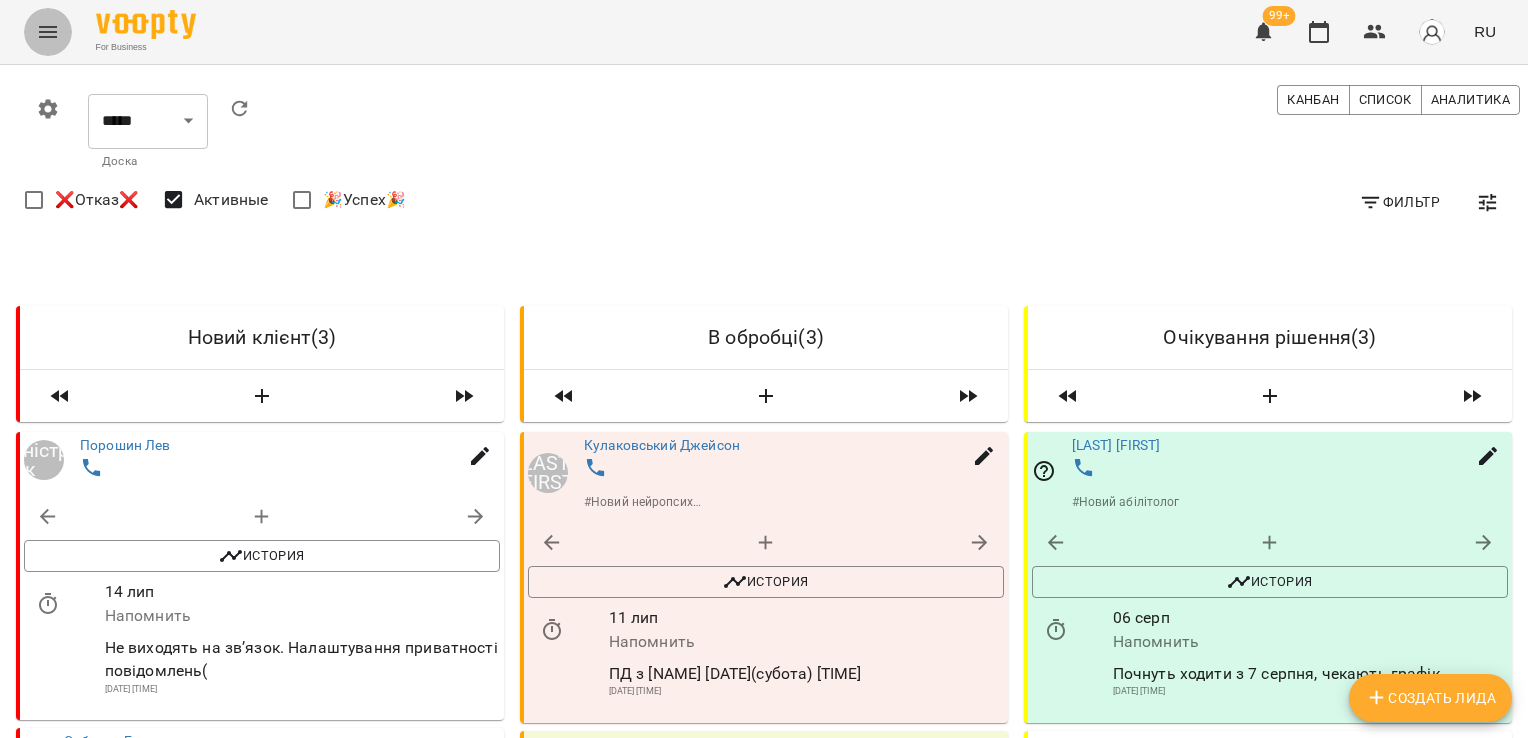 click at bounding box center (48, 32) 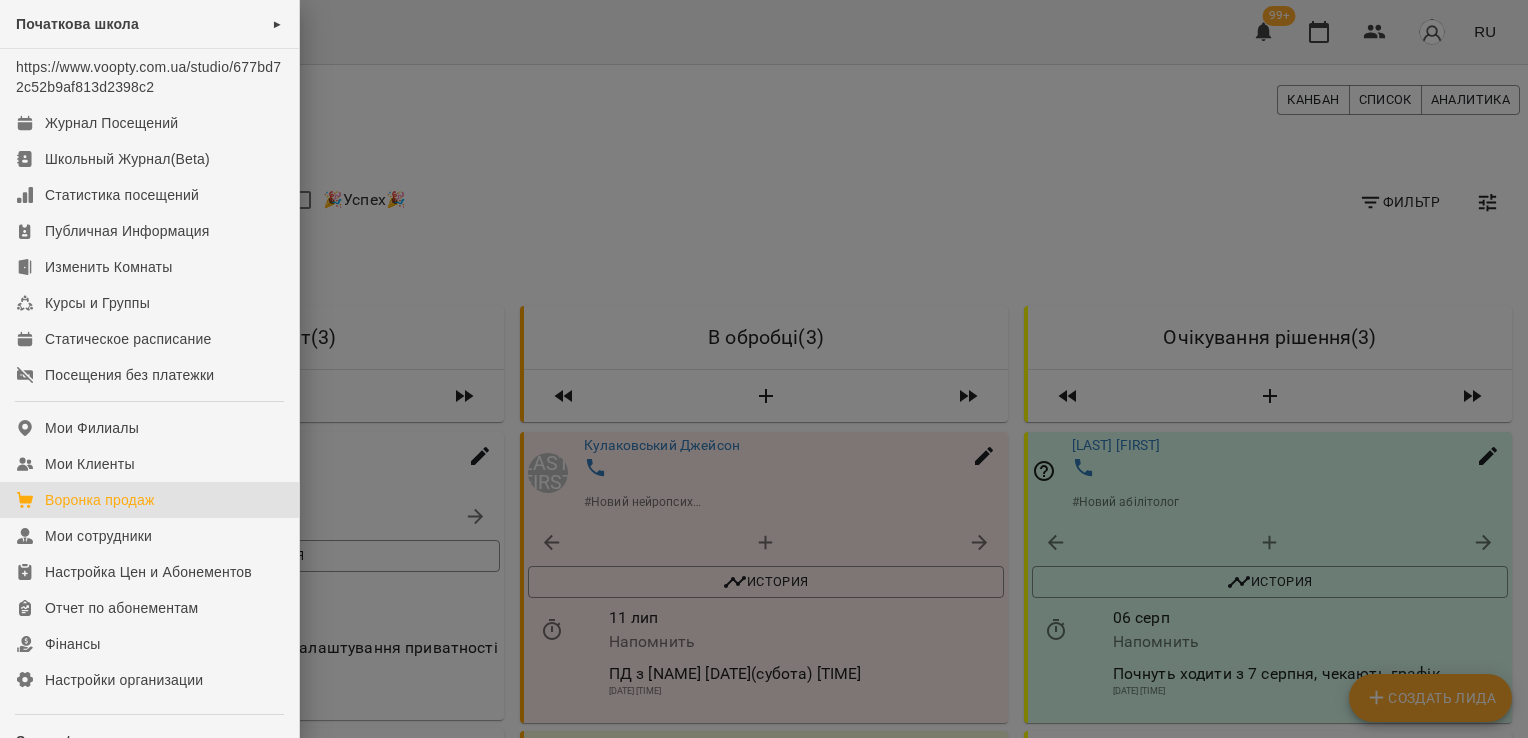 click at bounding box center (764, 369) 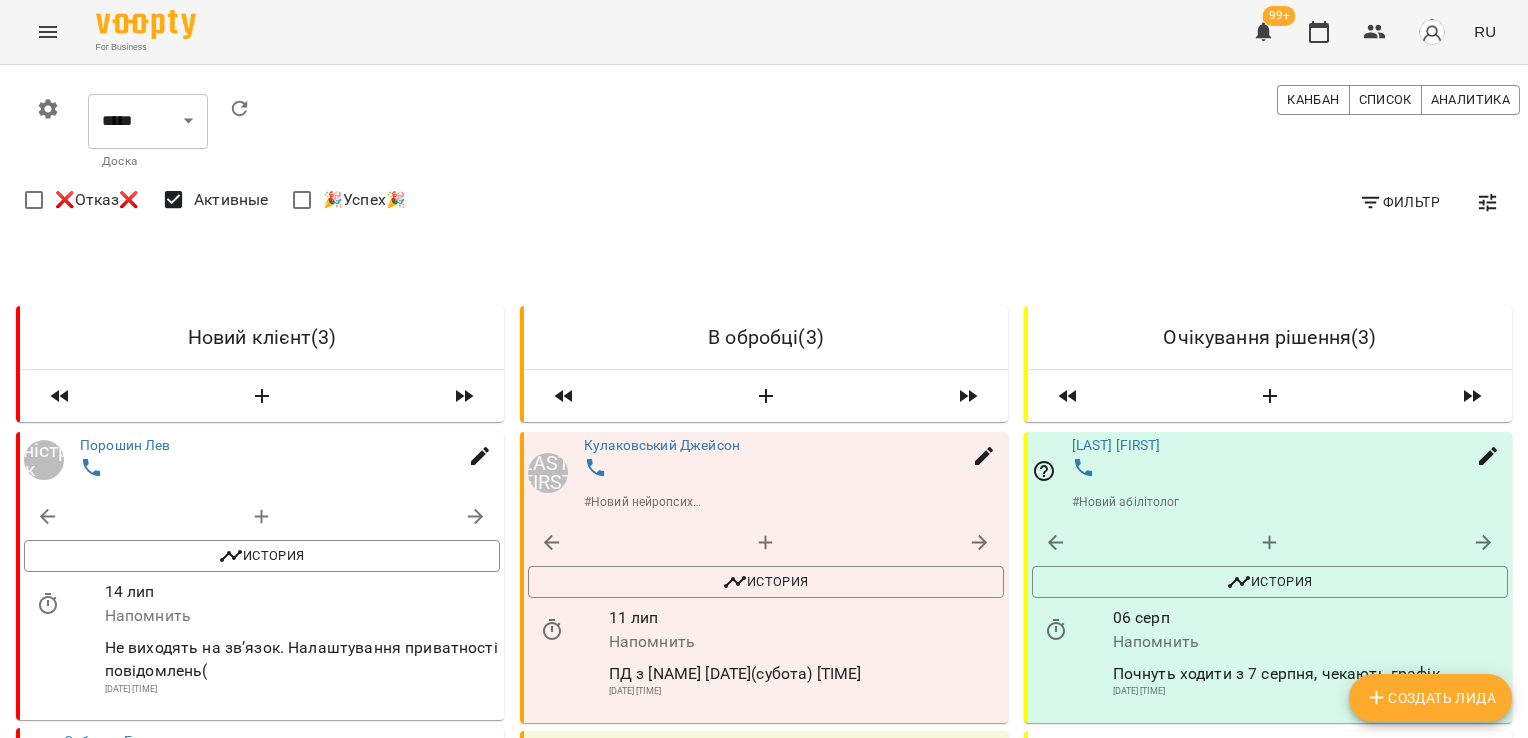 click on "For Business 99+ RU 0 ***** ​ Доска Канбан Список Аналитика Фильтр ❌Отказ❌ Активные 🎉Успех🎉 Новий клієнт ( 3 ) Адміністратор Садок Порошин Лев История Дитині 5,5 РАС, Дитина у підгузках,спить вдень,будуть їсти свою їжу.Цікавить садочок,також цікавились додатковими заняттями.
Не  14 лип   Напомнить Не виходять на звʼязок. Налаштування приватності повідомлень( 04 лип 2025 11:46 Соболев Егор # Новий пш История мама Алена,дитині 7,5 (РАС),цікавить перший клас 14 лип   Напомнить 01 лип 2025 14:37 Колесникова Маргарита мама Татьяна # История 20 черв" at bounding box center [764, 745] 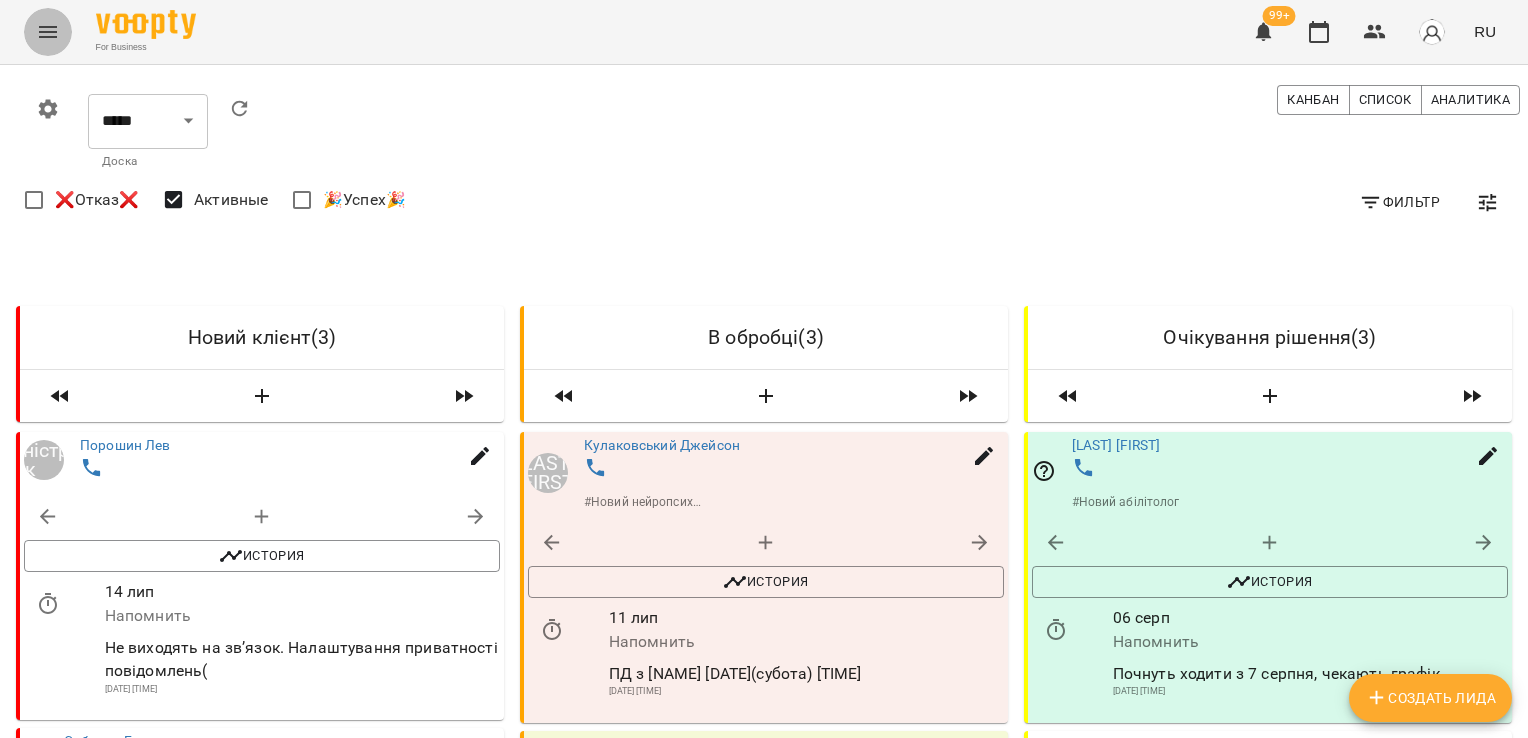 click 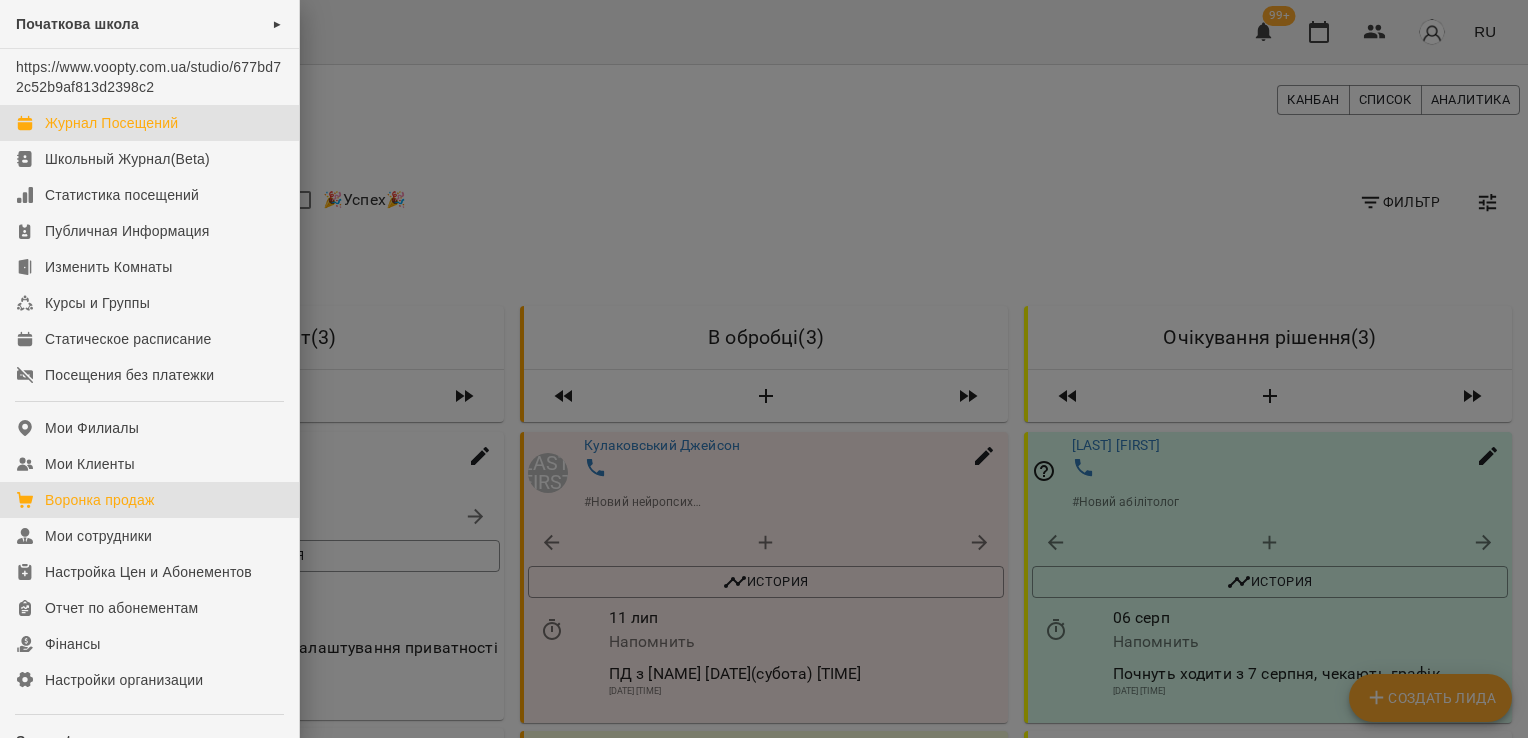 click on "Журнал Посещений" at bounding box center [149, 123] 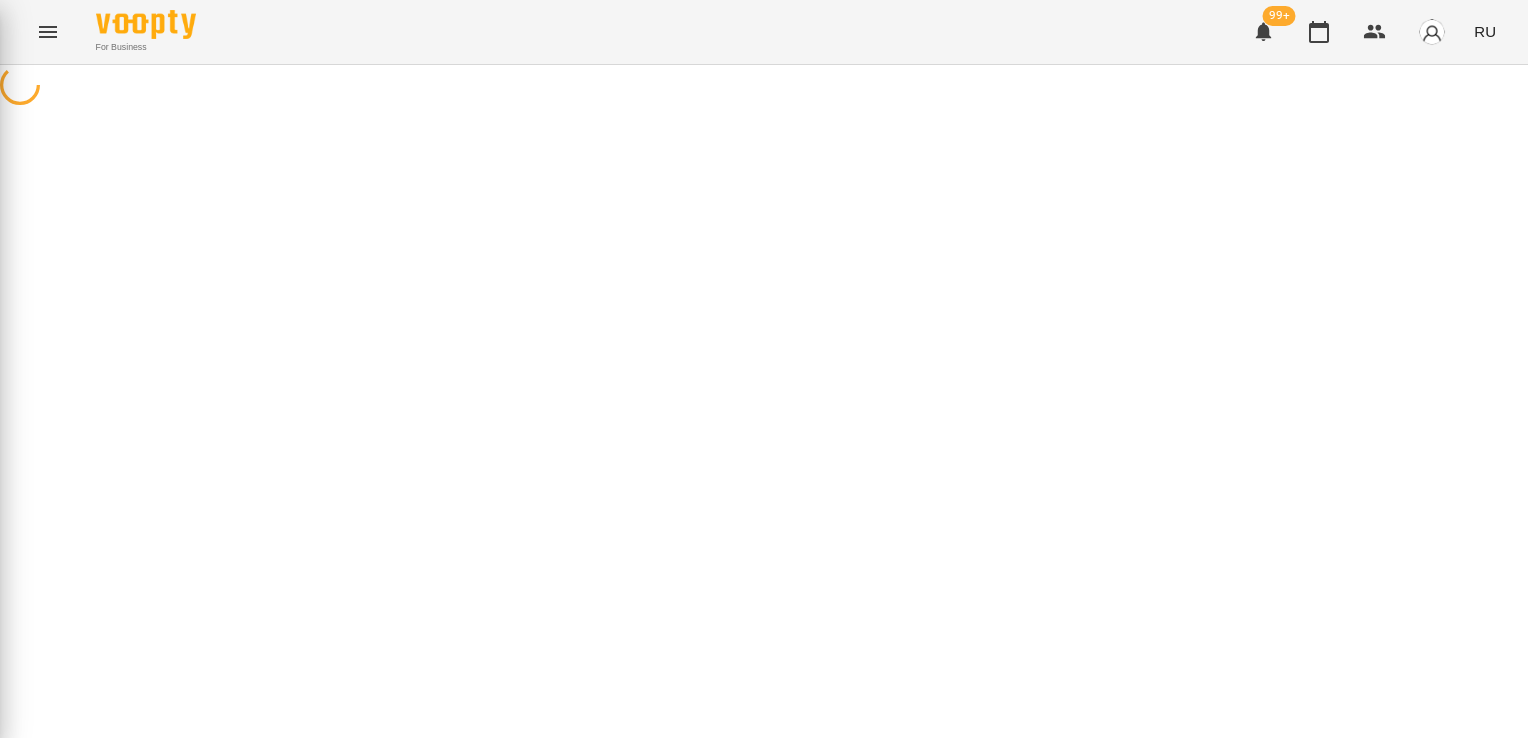 scroll, scrollTop: 0, scrollLeft: 0, axis: both 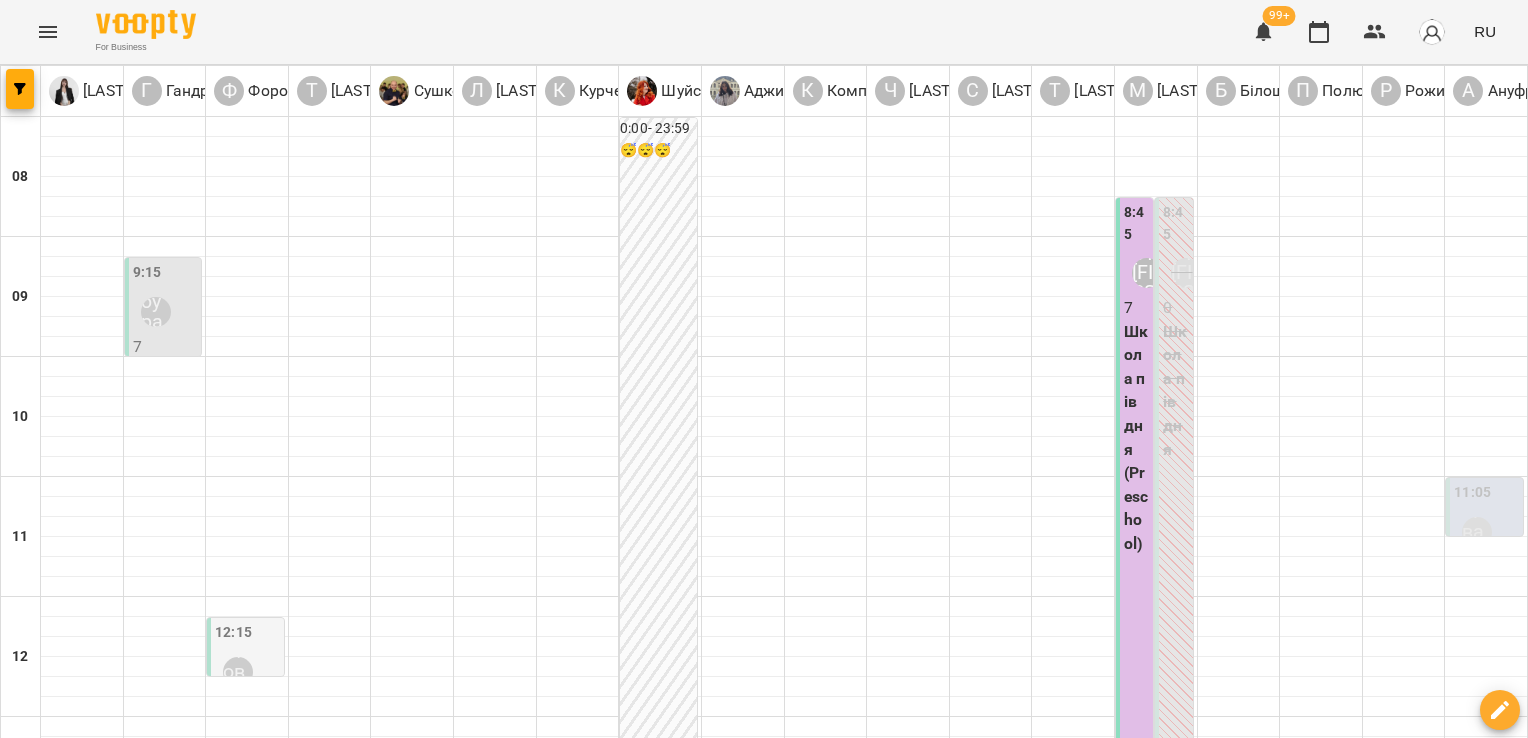 click on "вт 08 июля" at bounding box center [297, 1589] 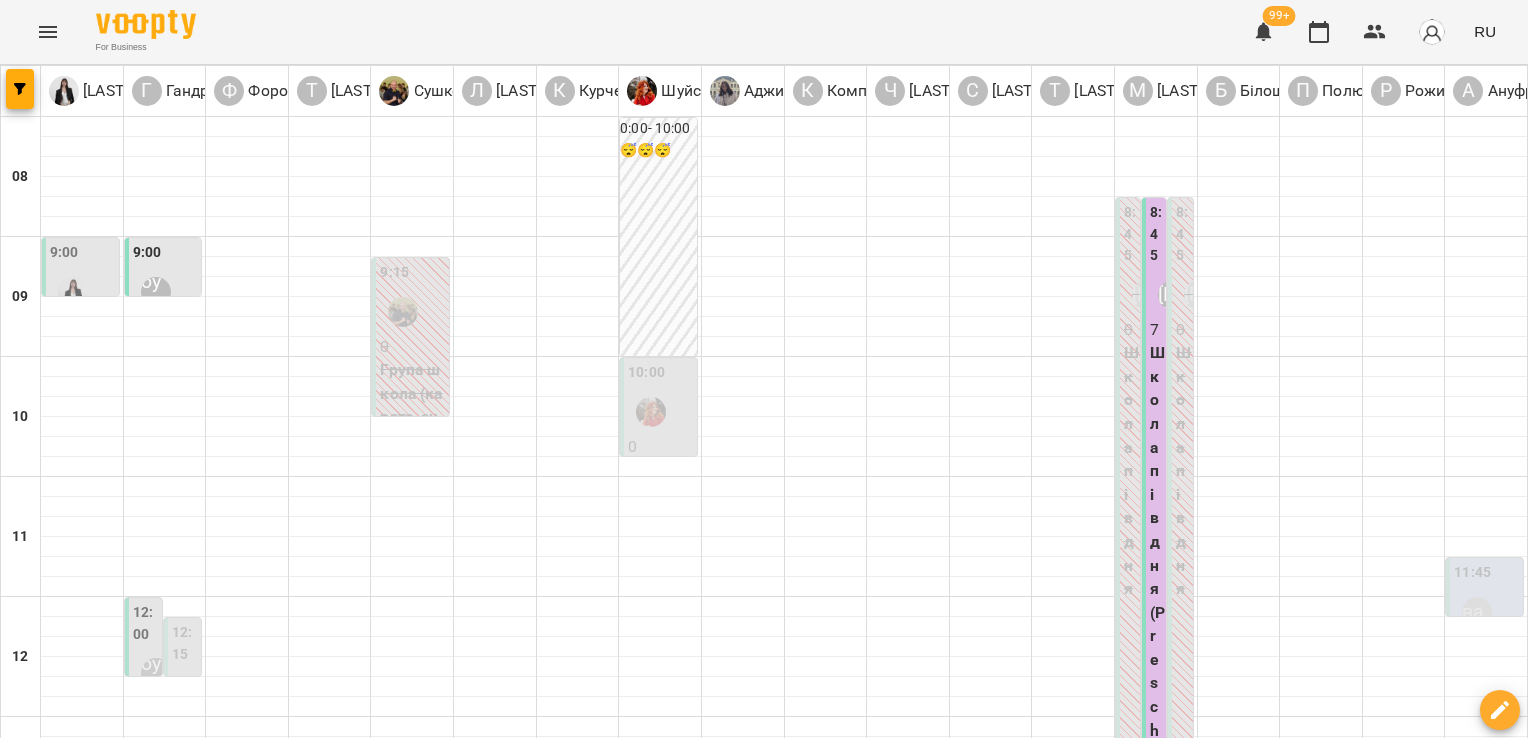 click on "пн 07 июля" at bounding box center [42, 1589] 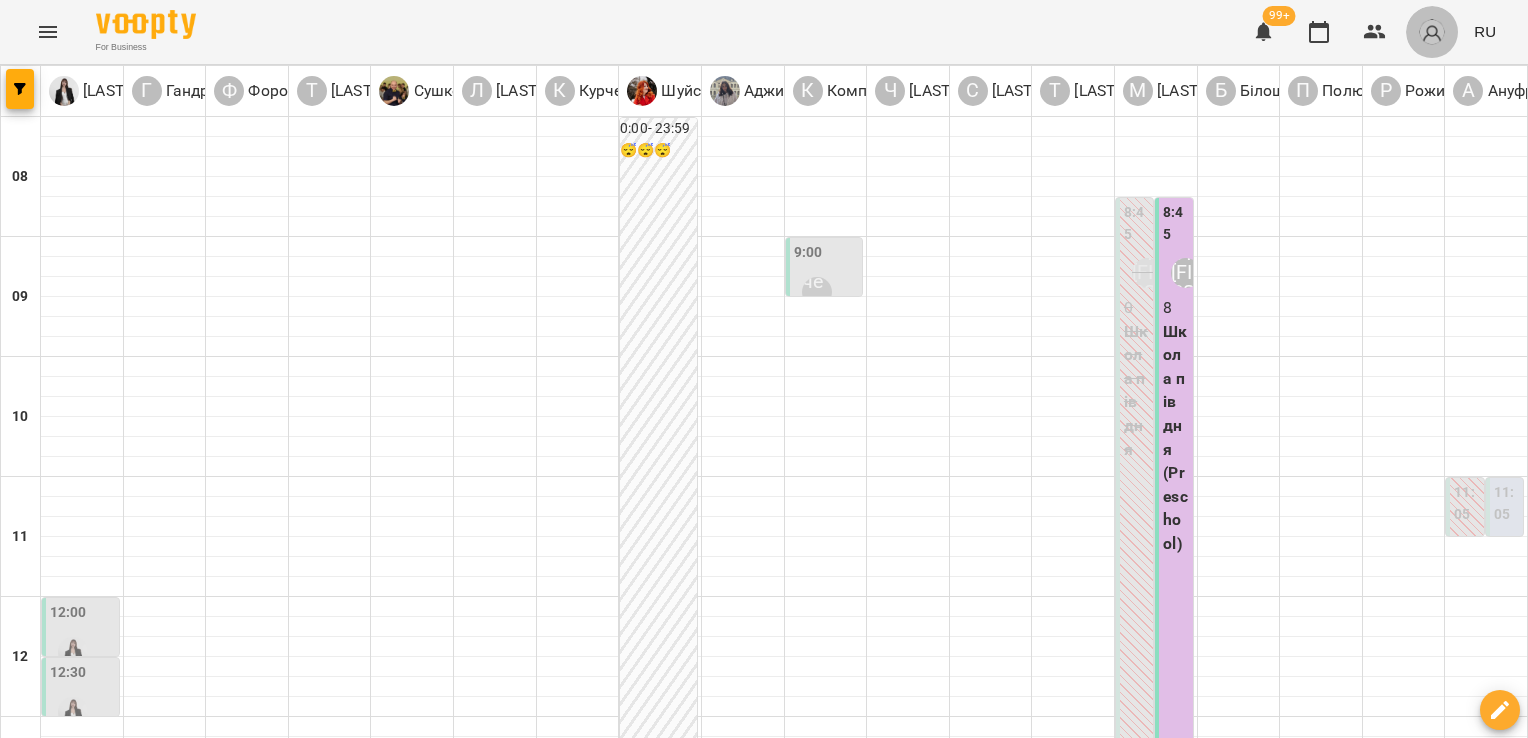 click at bounding box center (1432, 32) 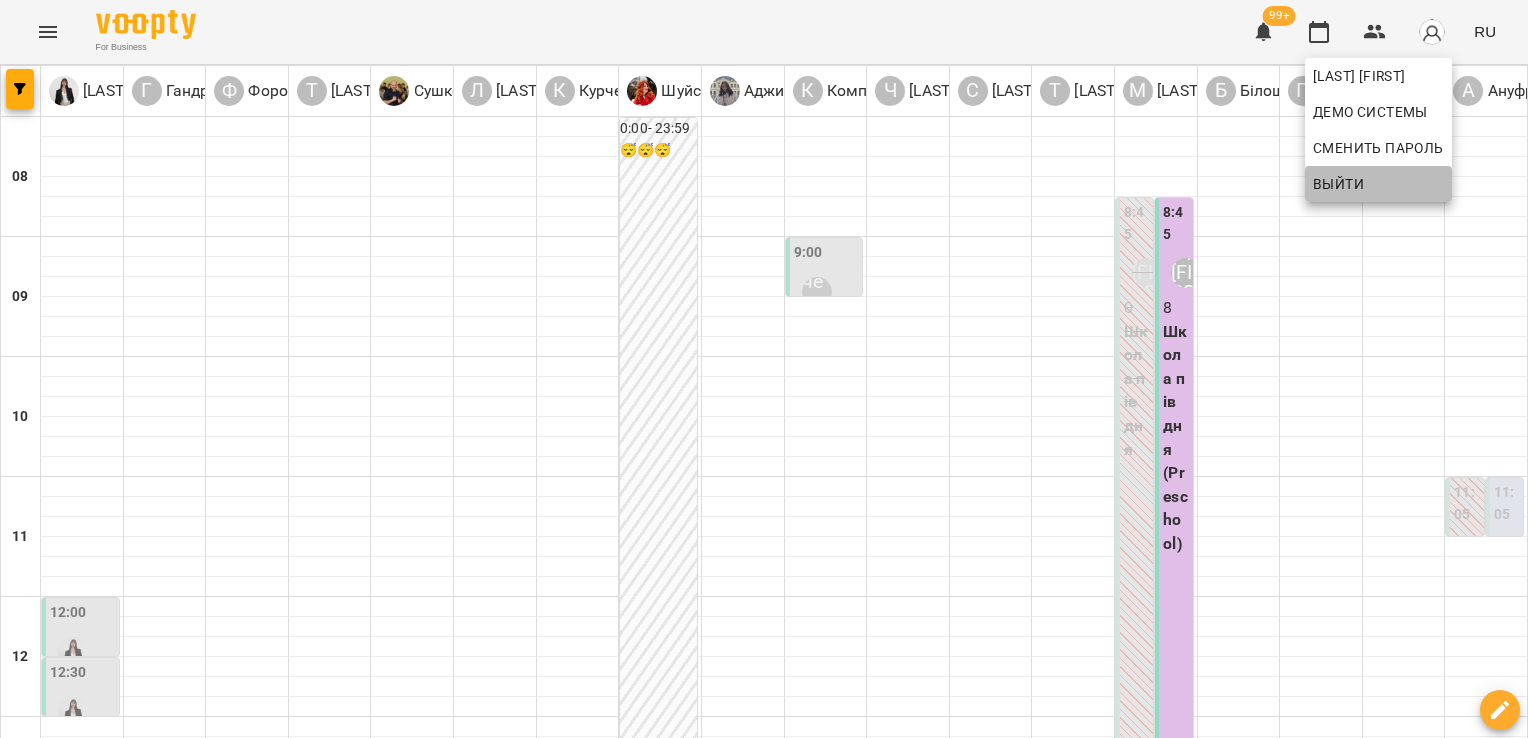 click on "Выйти" at bounding box center (1338, 184) 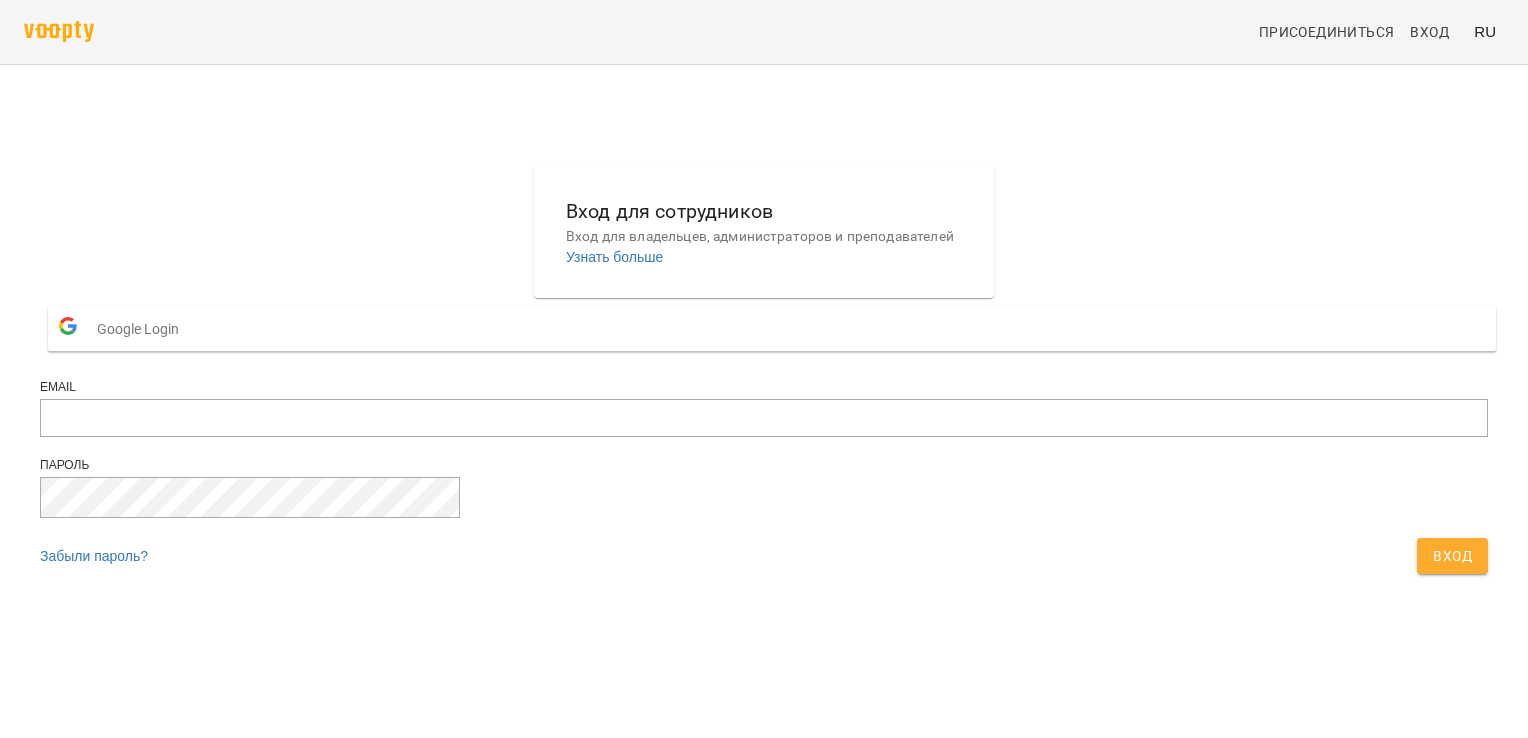scroll, scrollTop: 0, scrollLeft: 0, axis: both 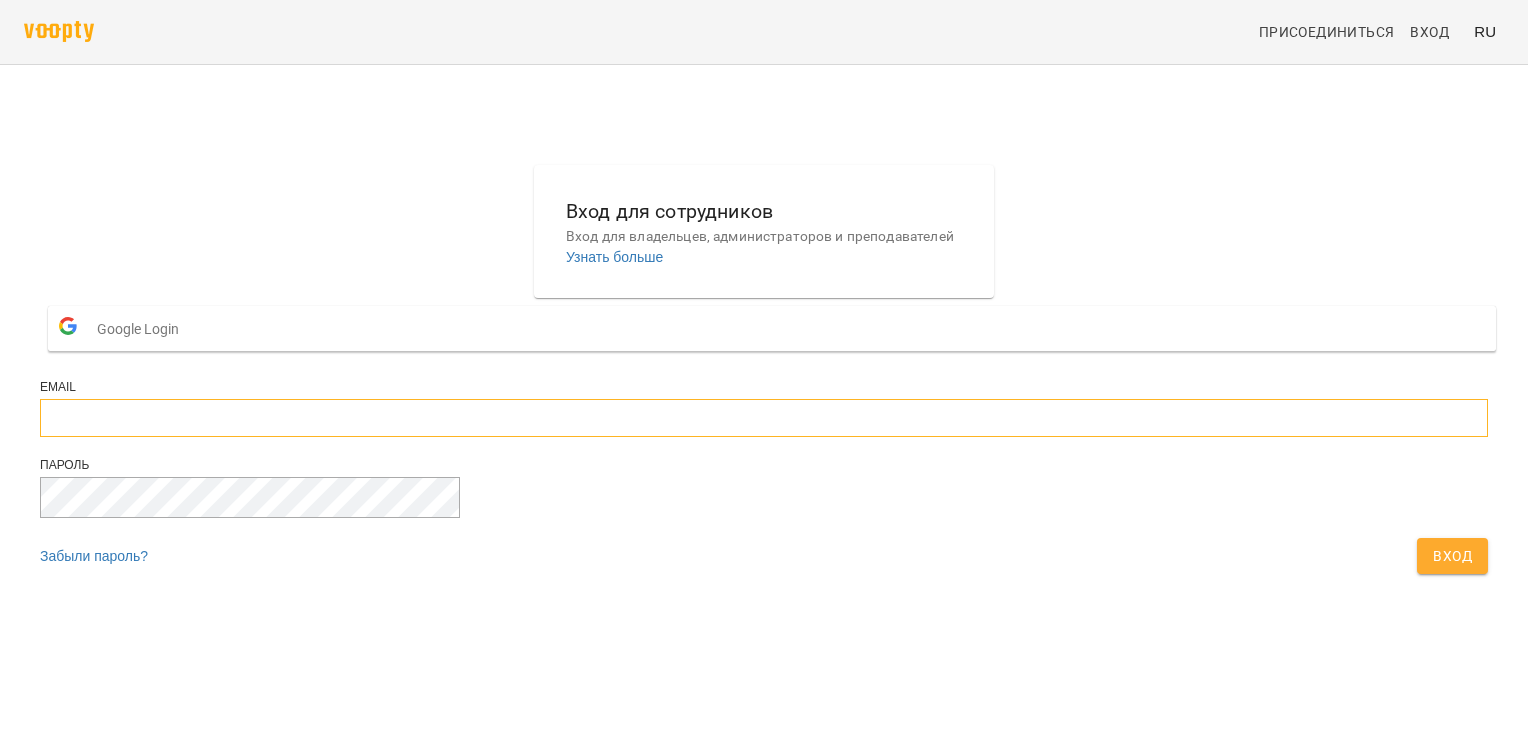 type on "**********" 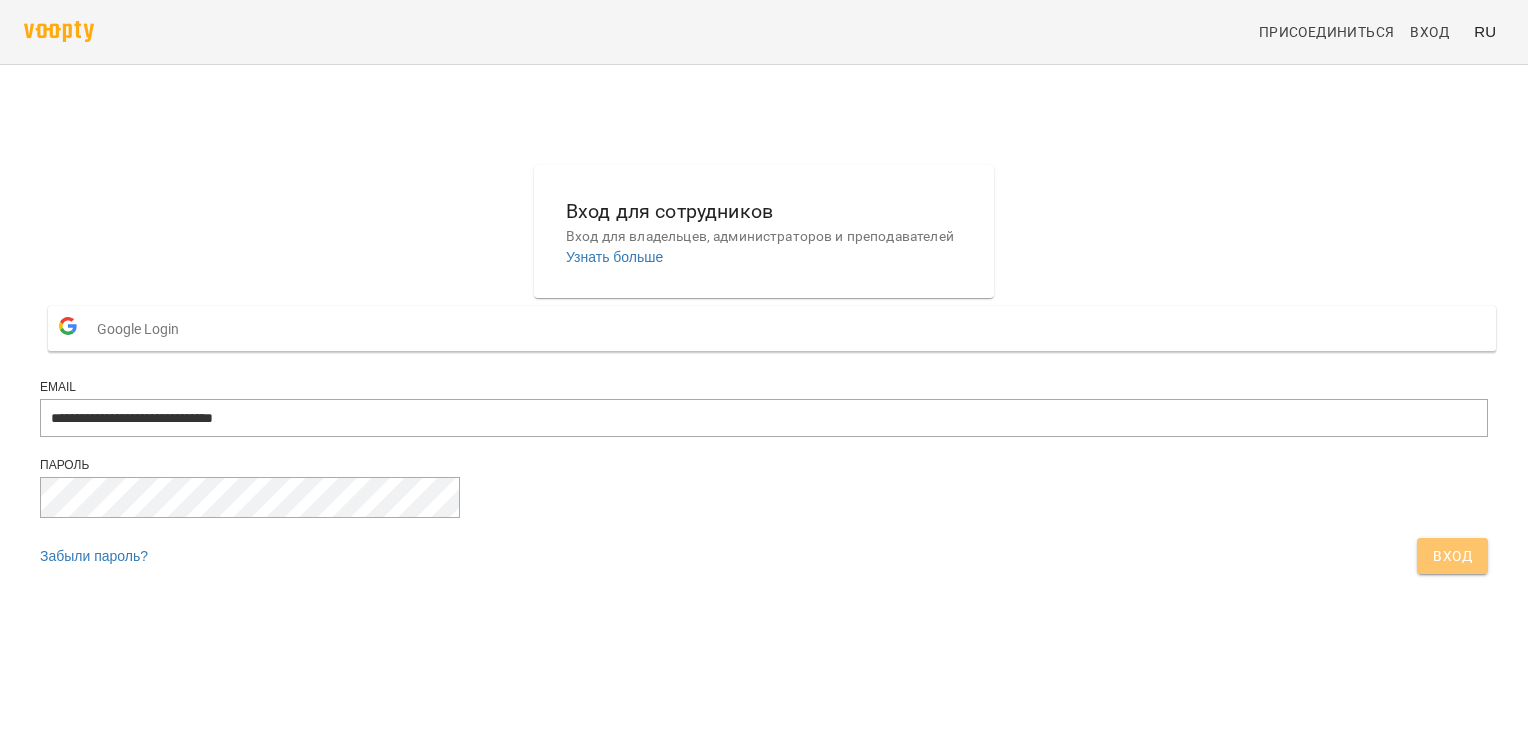 click on "Вход" at bounding box center [1452, 556] 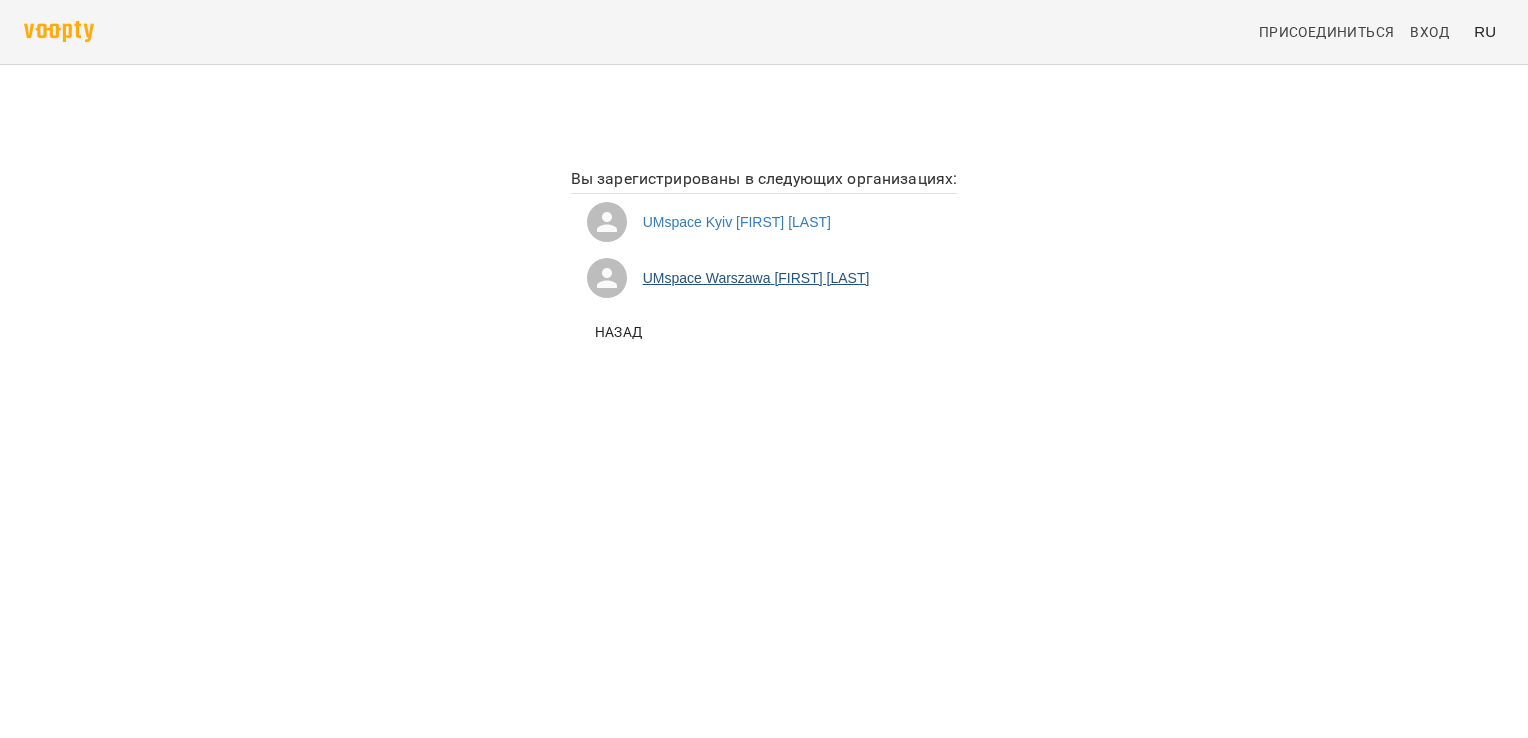 click on "UMspace Warszawa   [NAME] [NAME]" at bounding box center (764, 278) 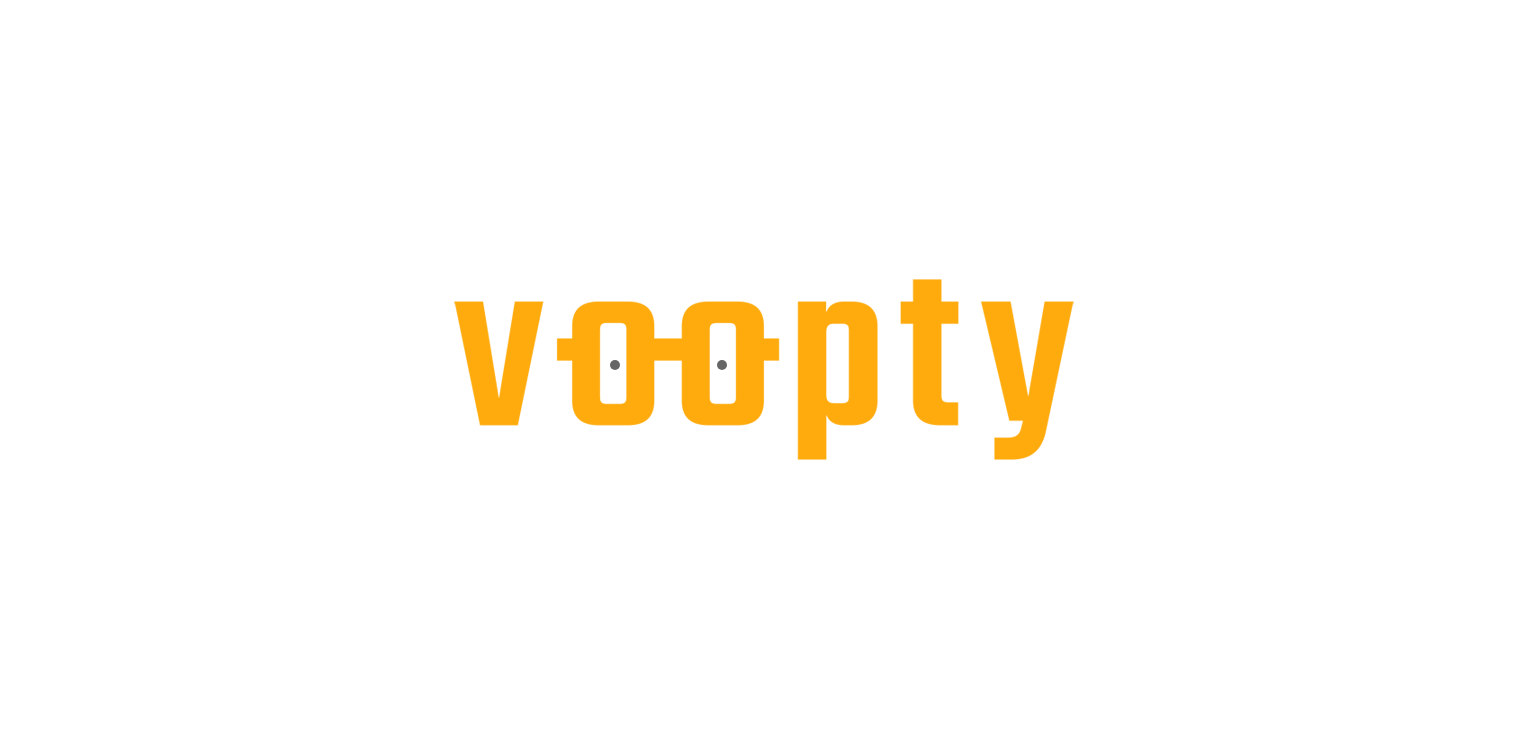 scroll, scrollTop: 0, scrollLeft: 0, axis: both 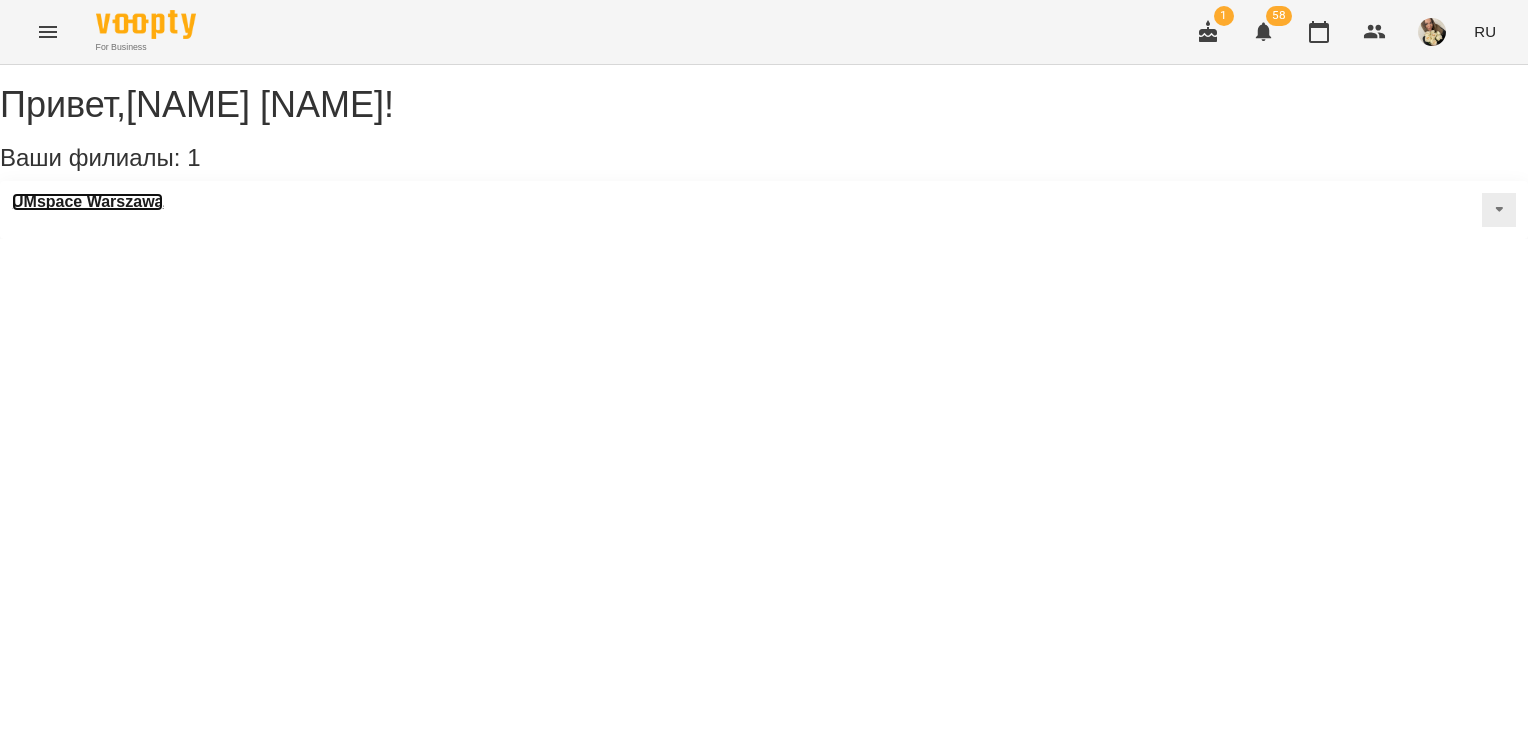 click on "UMspace Warszawa" at bounding box center (87, 202) 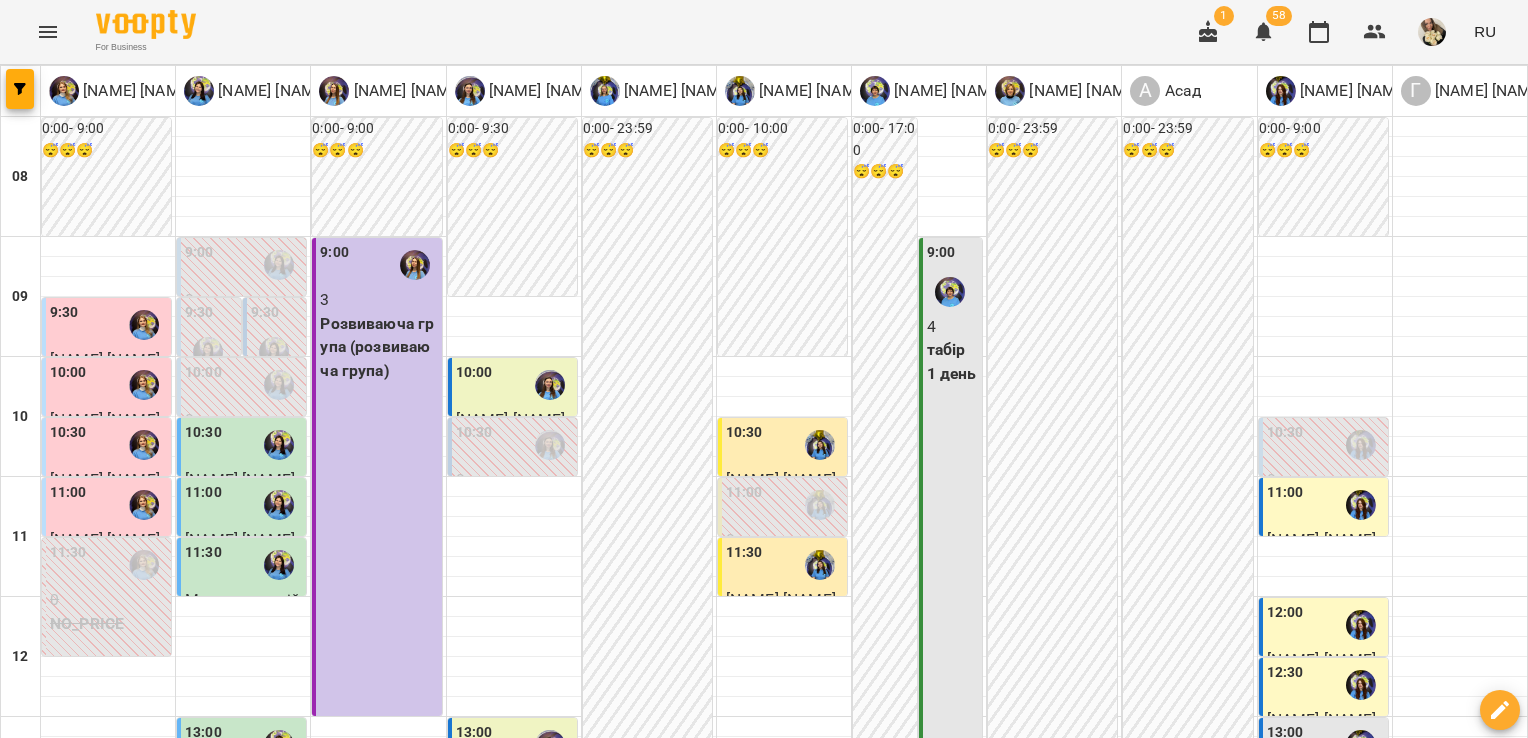 click at bounding box center [863, 1768] 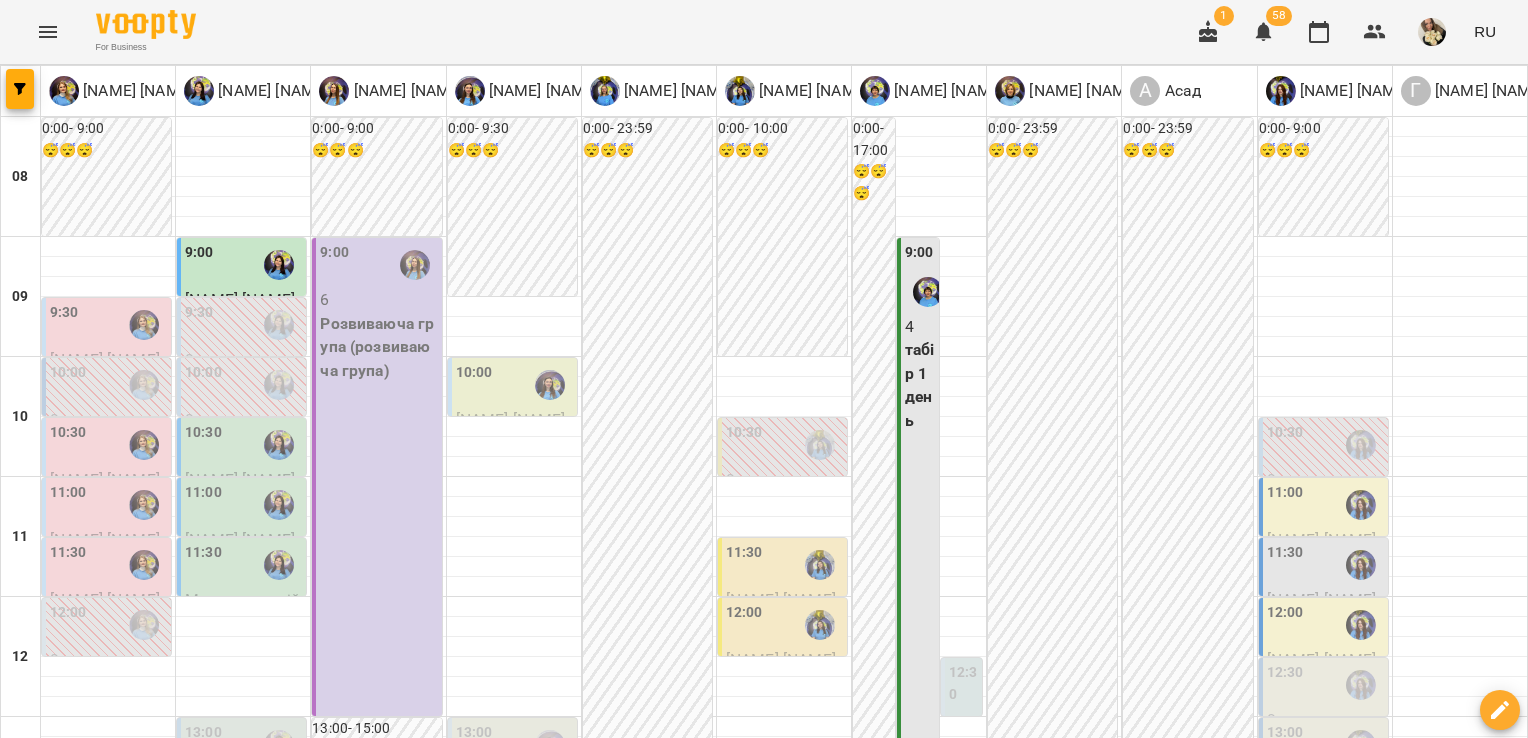 scroll, scrollTop: 0, scrollLeft: 0, axis: both 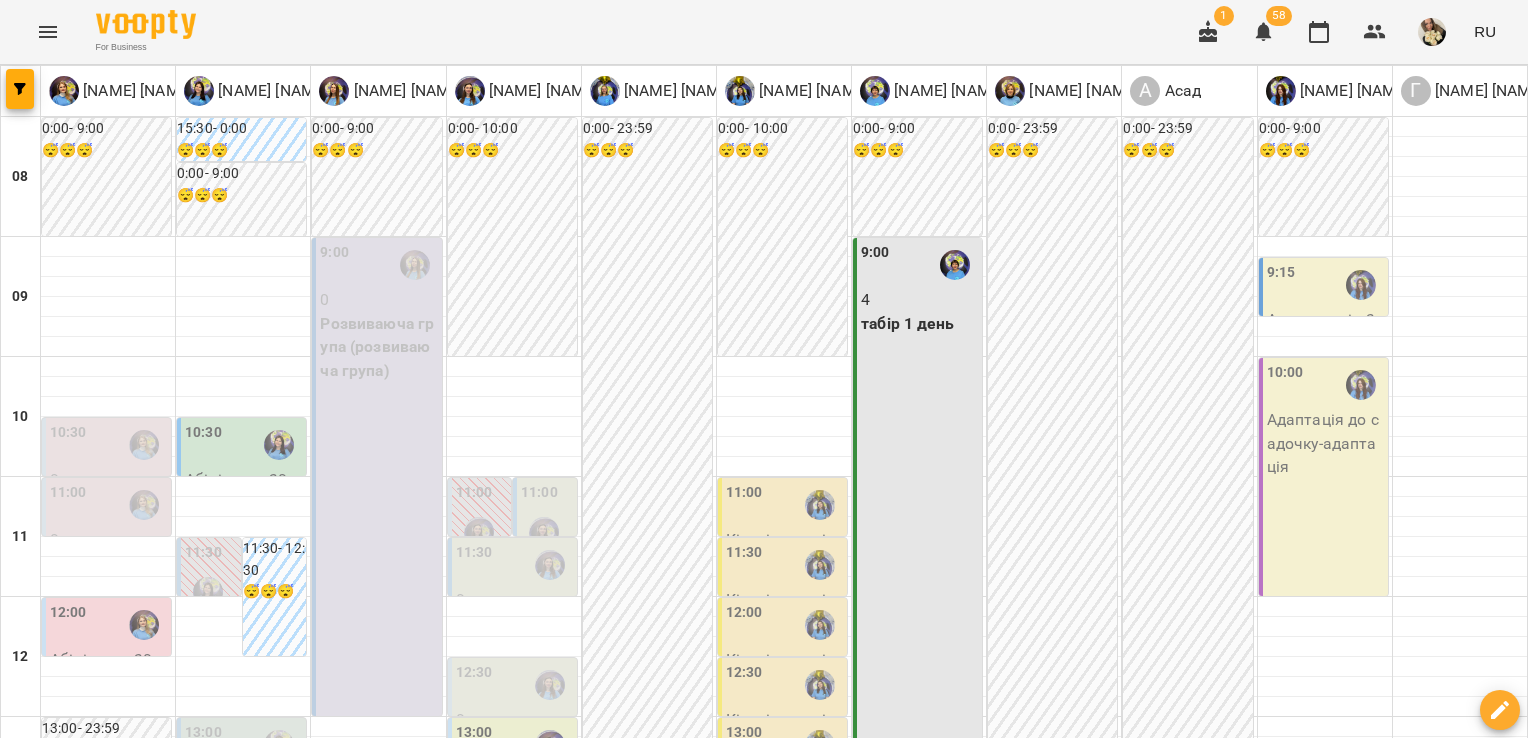click on "ср" at bounding box center [641, 1703] 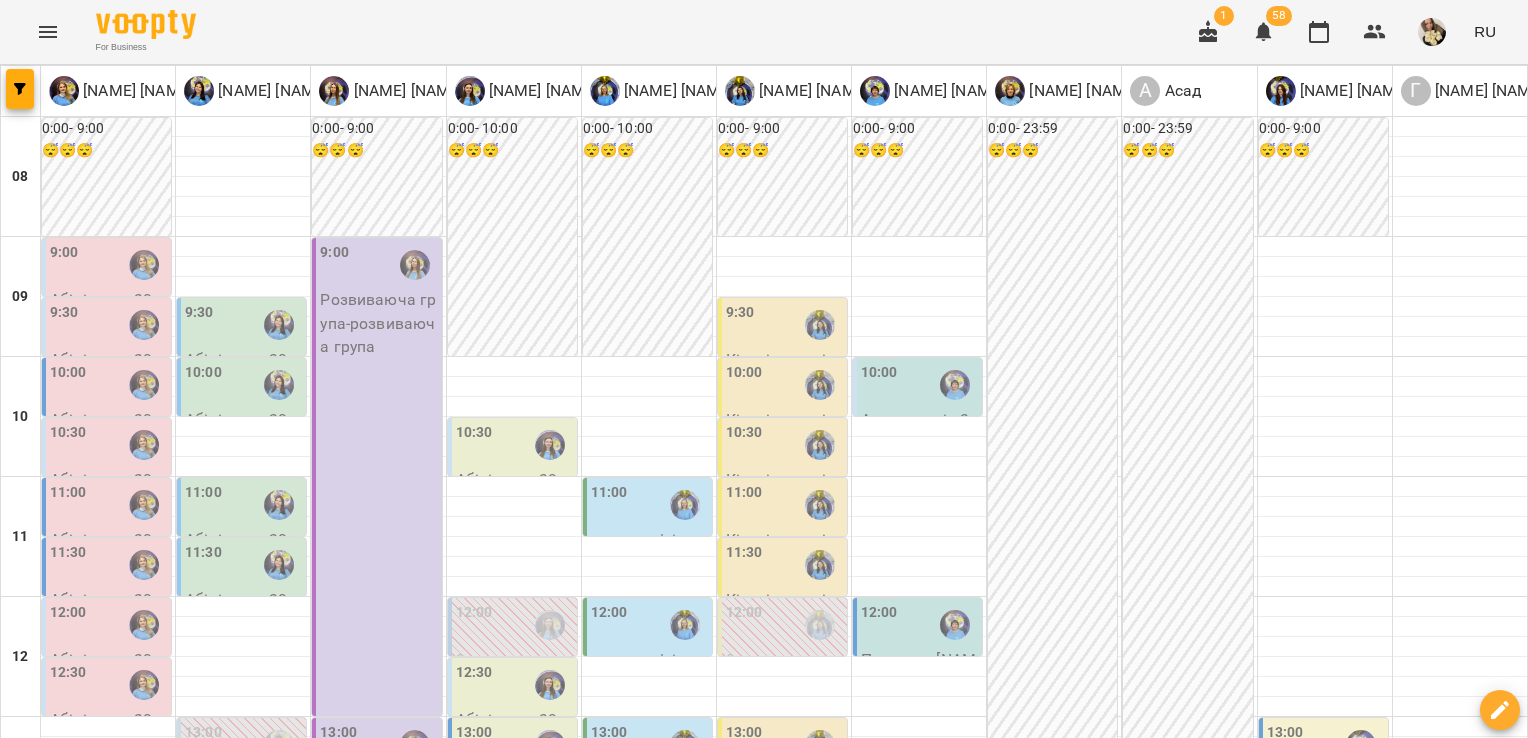 scroll, scrollTop: 0, scrollLeft: 0, axis: both 